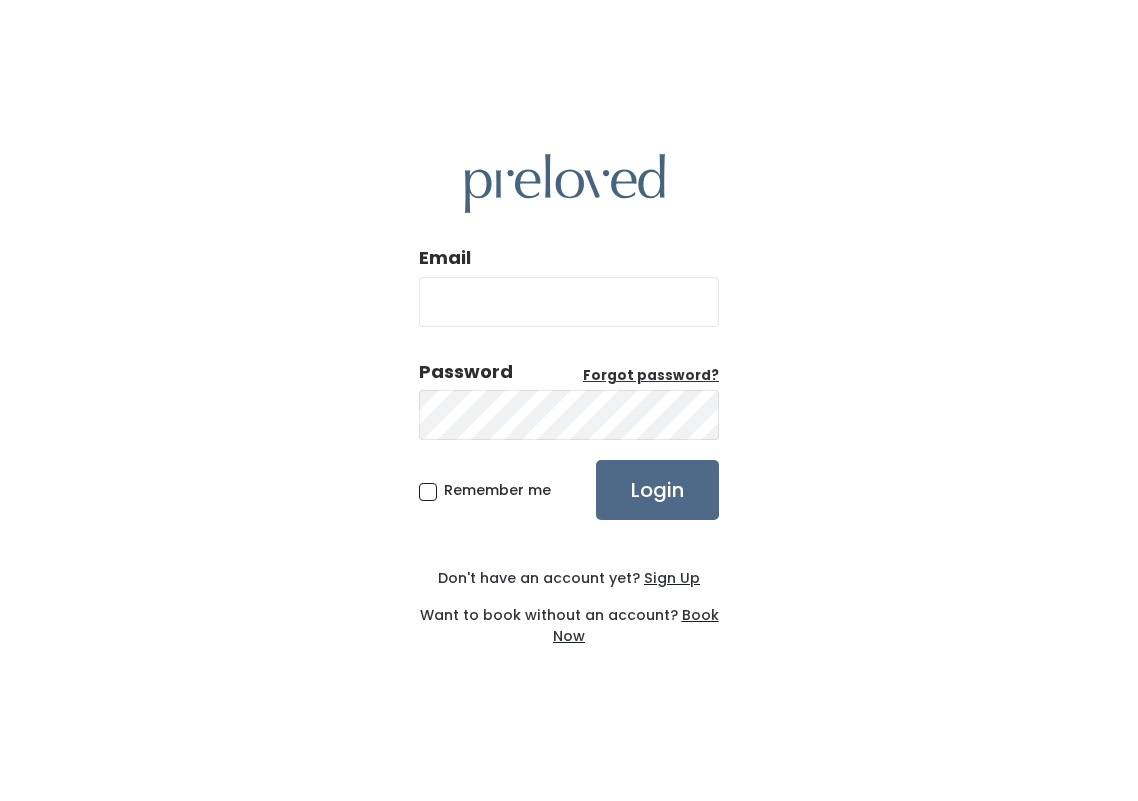 scroll, scrollTop: 0, scrollLeft: 0, axis: both 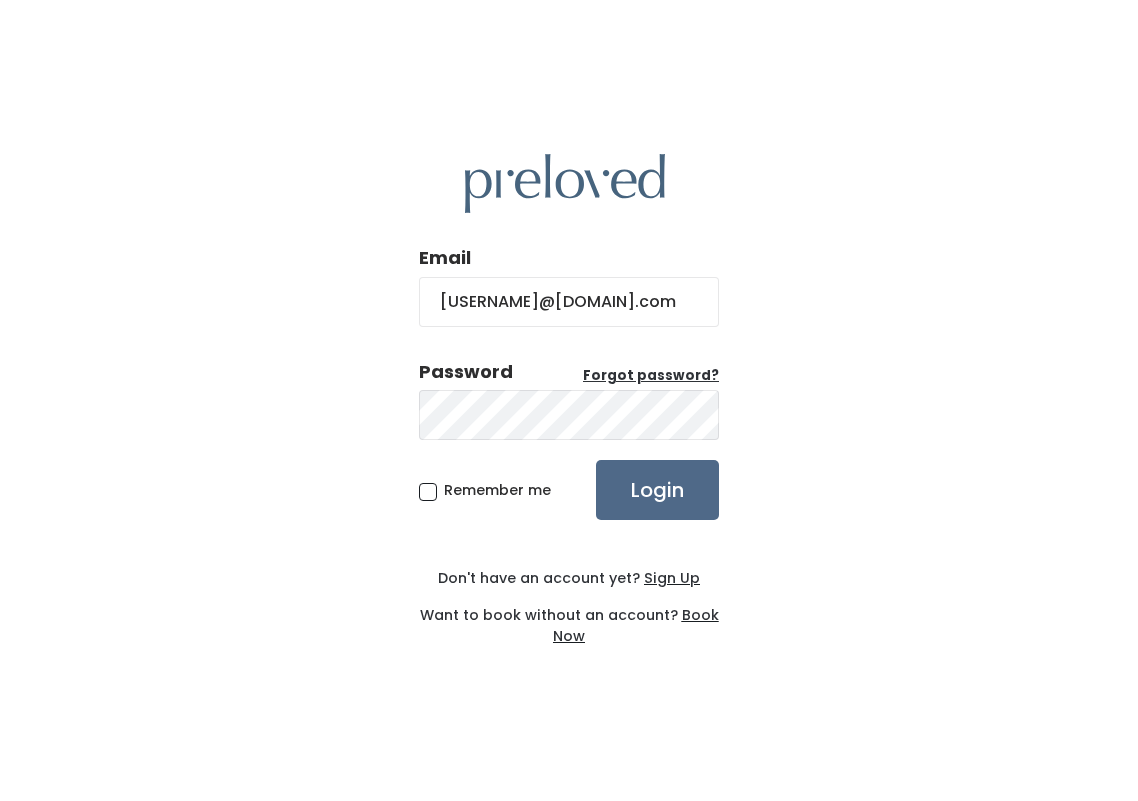 type on "dawnmhennig@gmail.com" 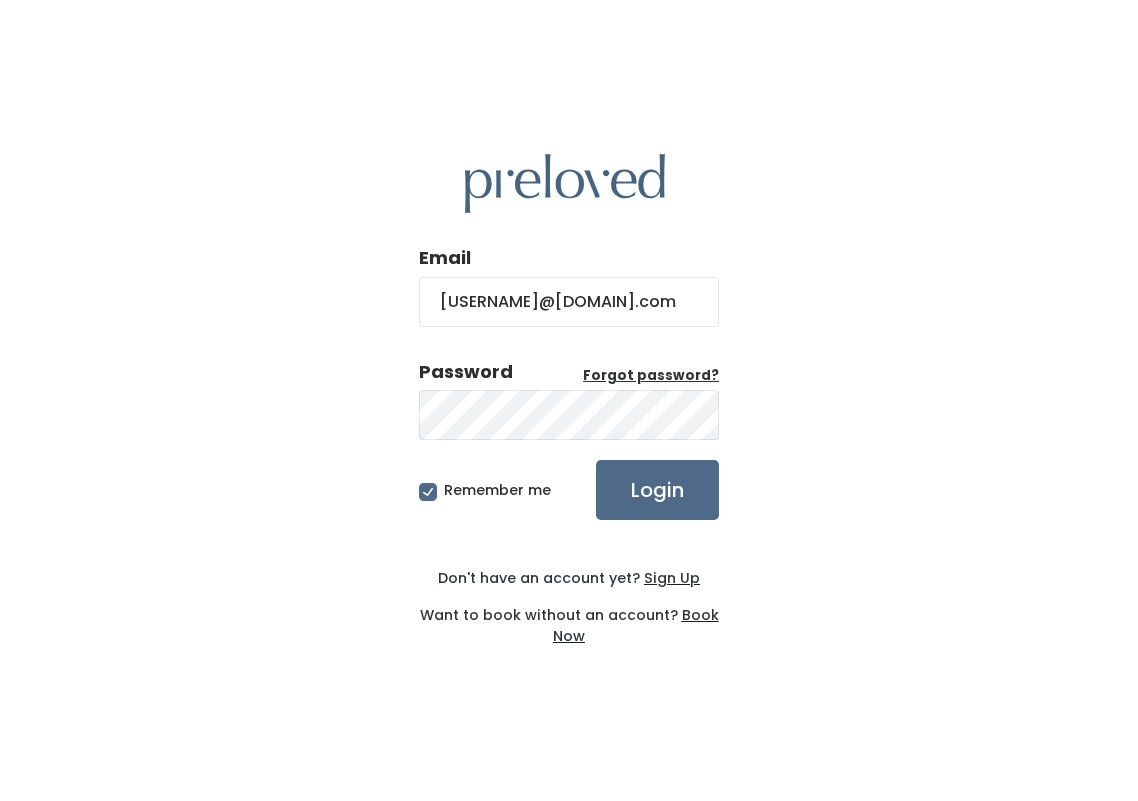 click on "Sign Up" at bounding box center (672, 578) 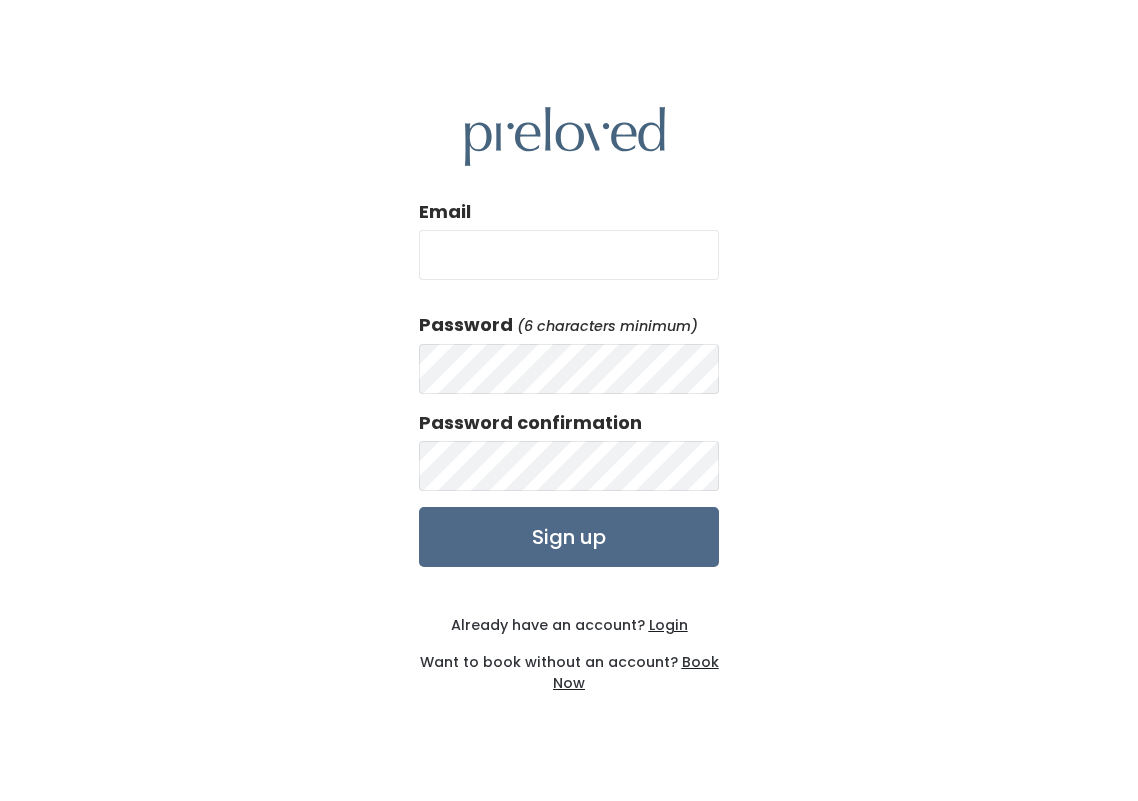 scroll, scrollTop: 0, scrollLeft: 0, axis: both 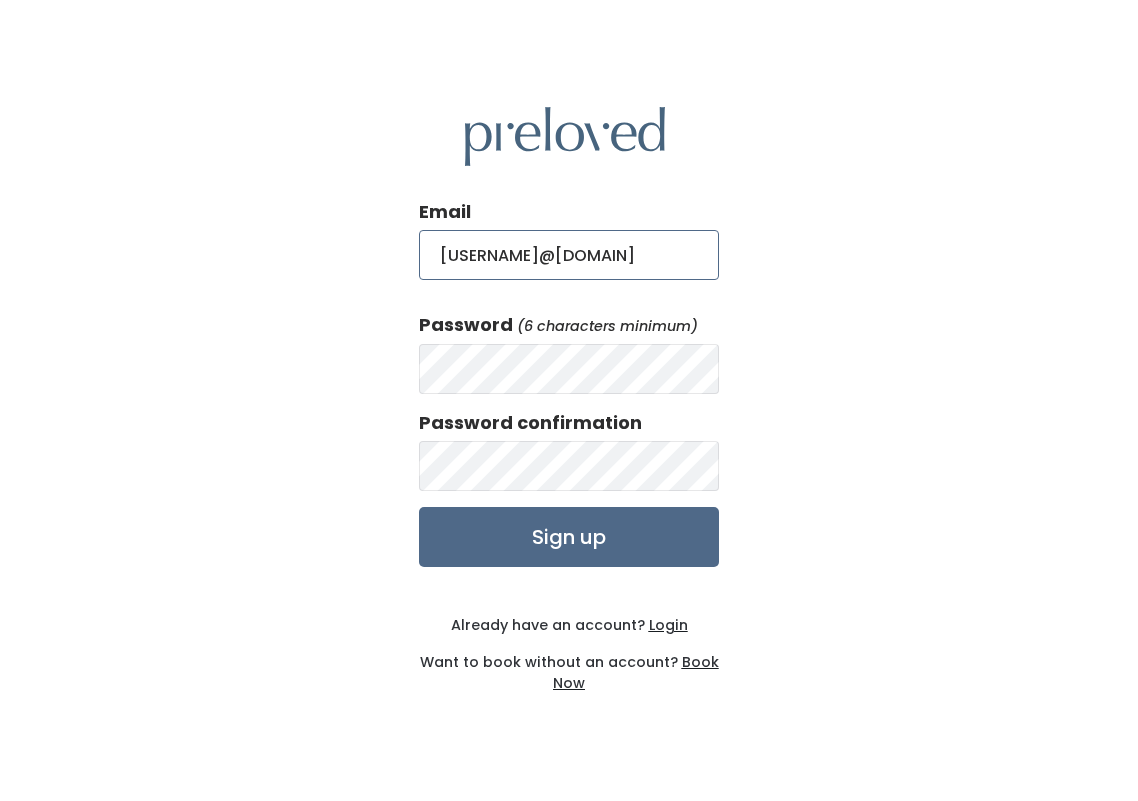 type on "dawnmhennig@gmail.com" 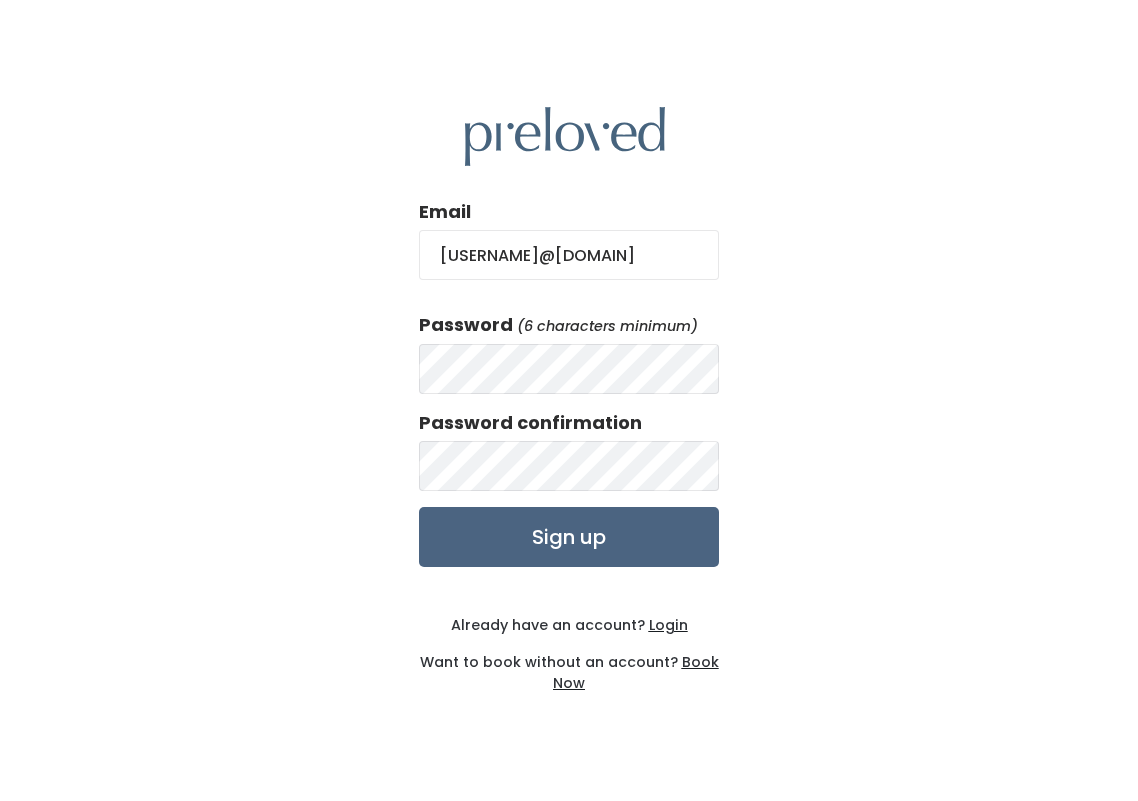 click on "Sign up" at bounding box center (569, 537) 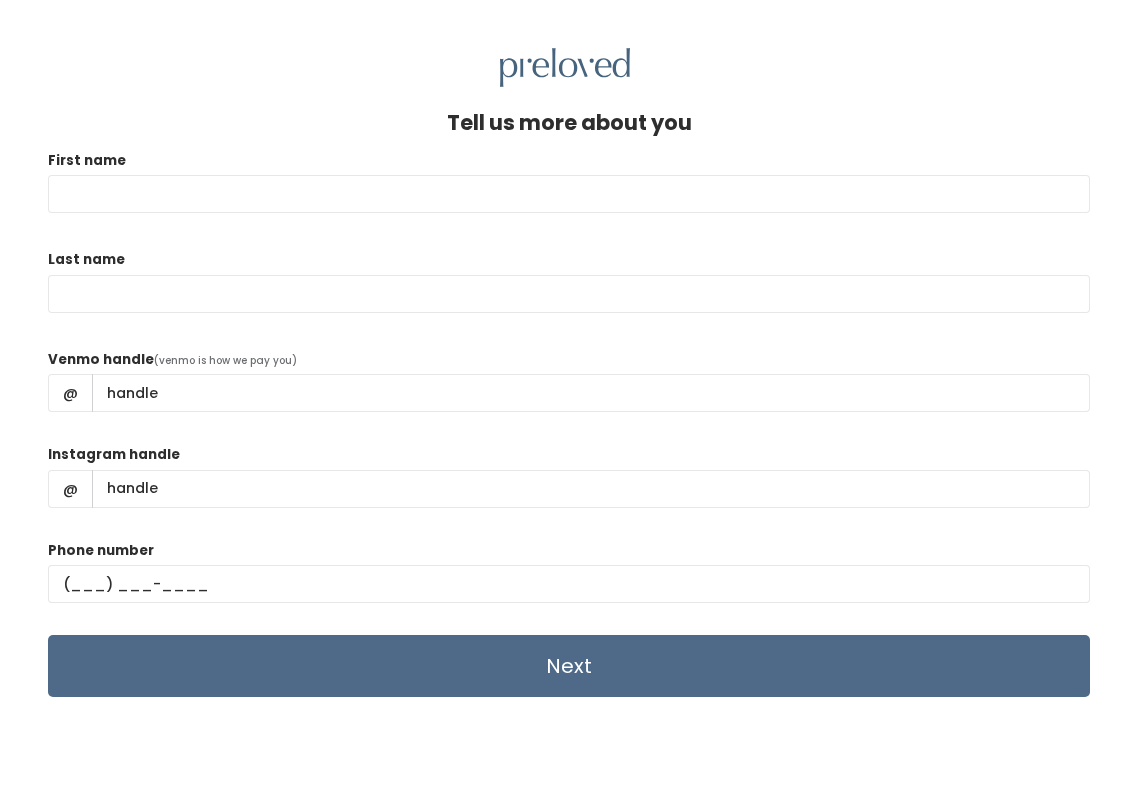 scroll, scrollTop: 0, scrollLeft: 0, axis: both 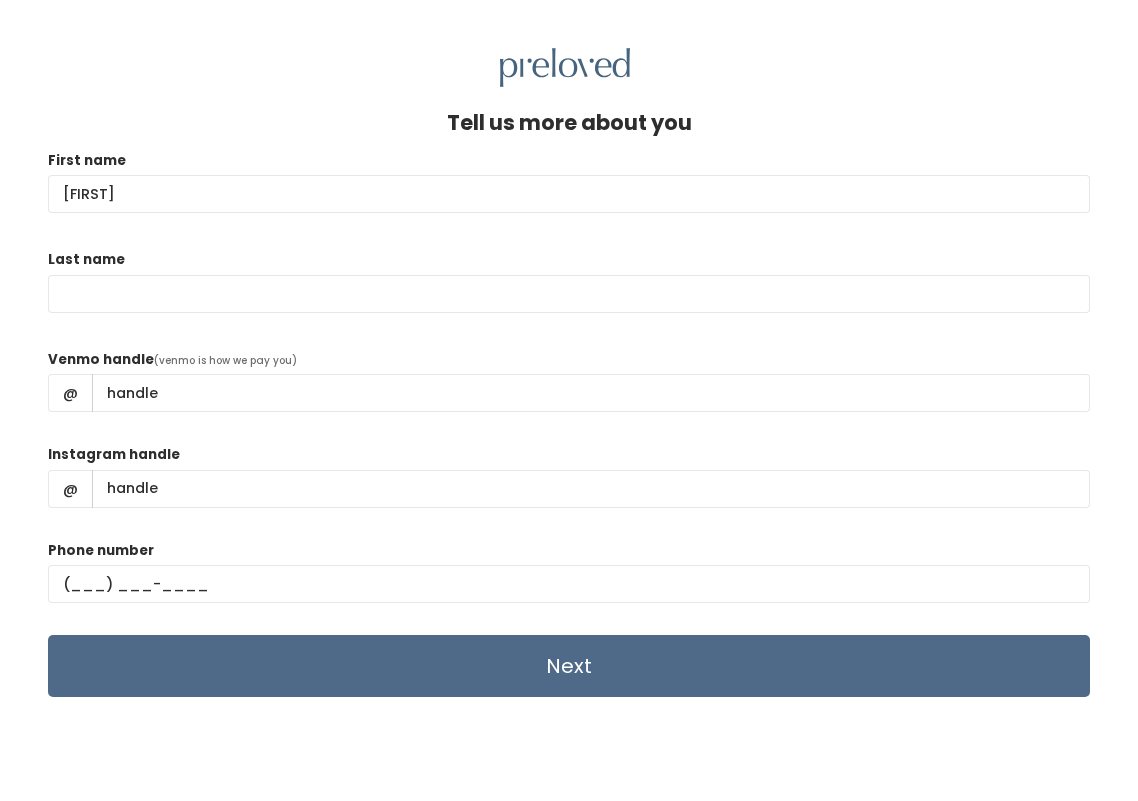 type on "[FIRST]" 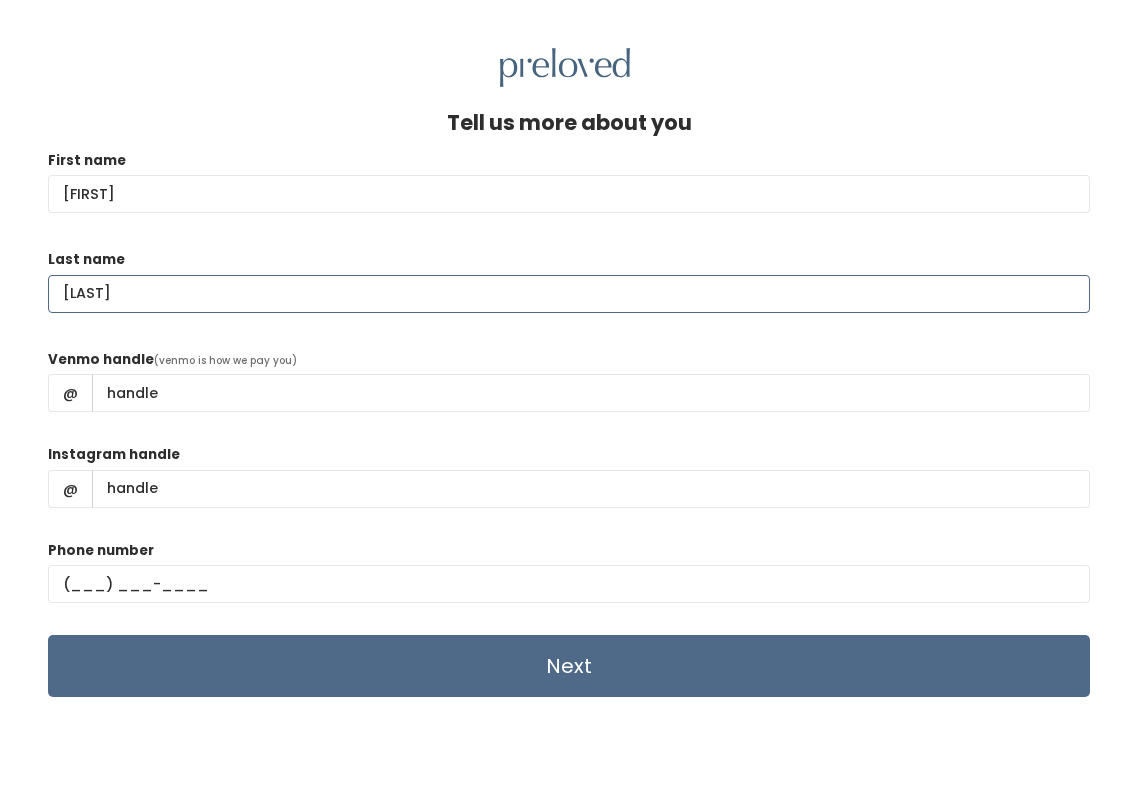 type on "[LAST]" 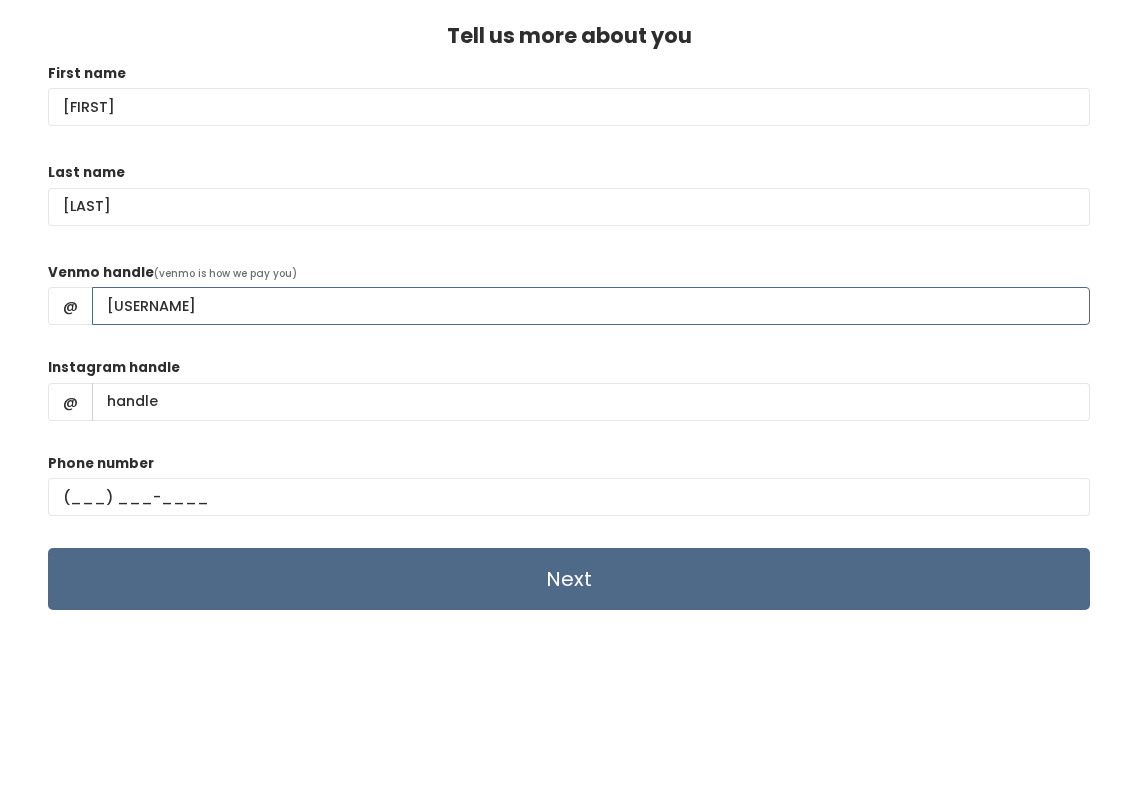 scroll, scrollTop: 87, scrollLeft: 0, axis: vertical 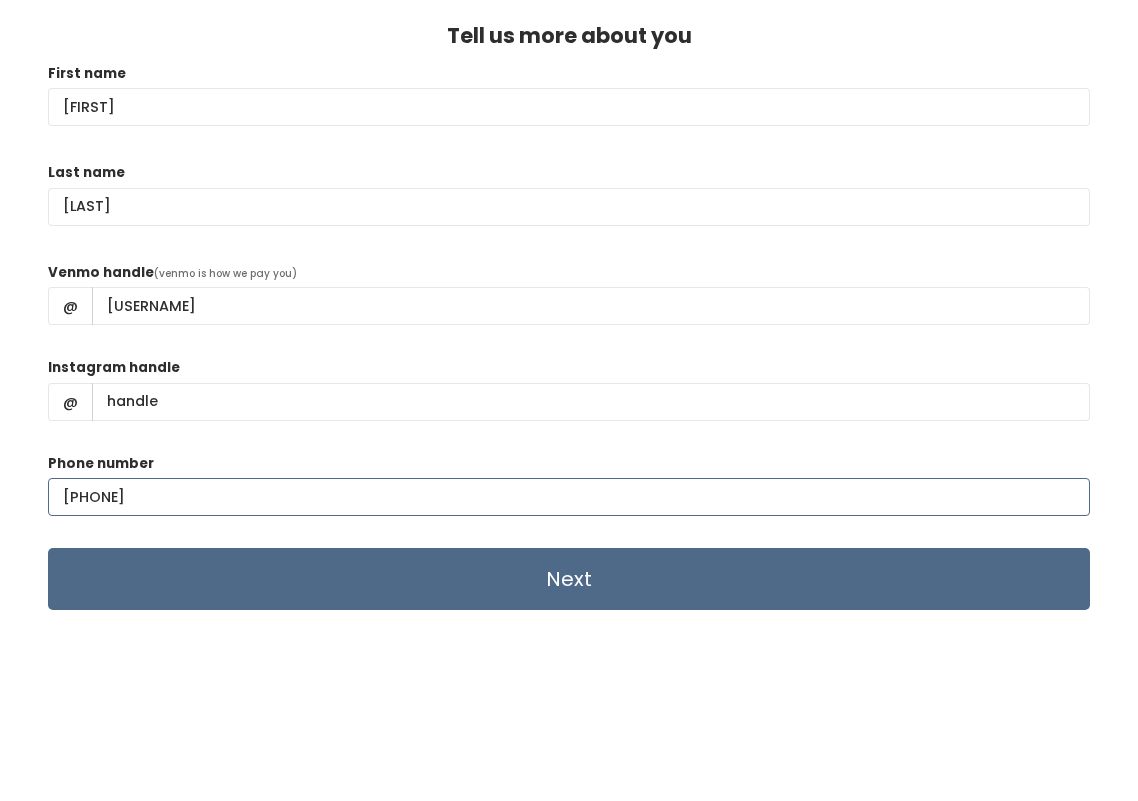 type on "[PHONE]" 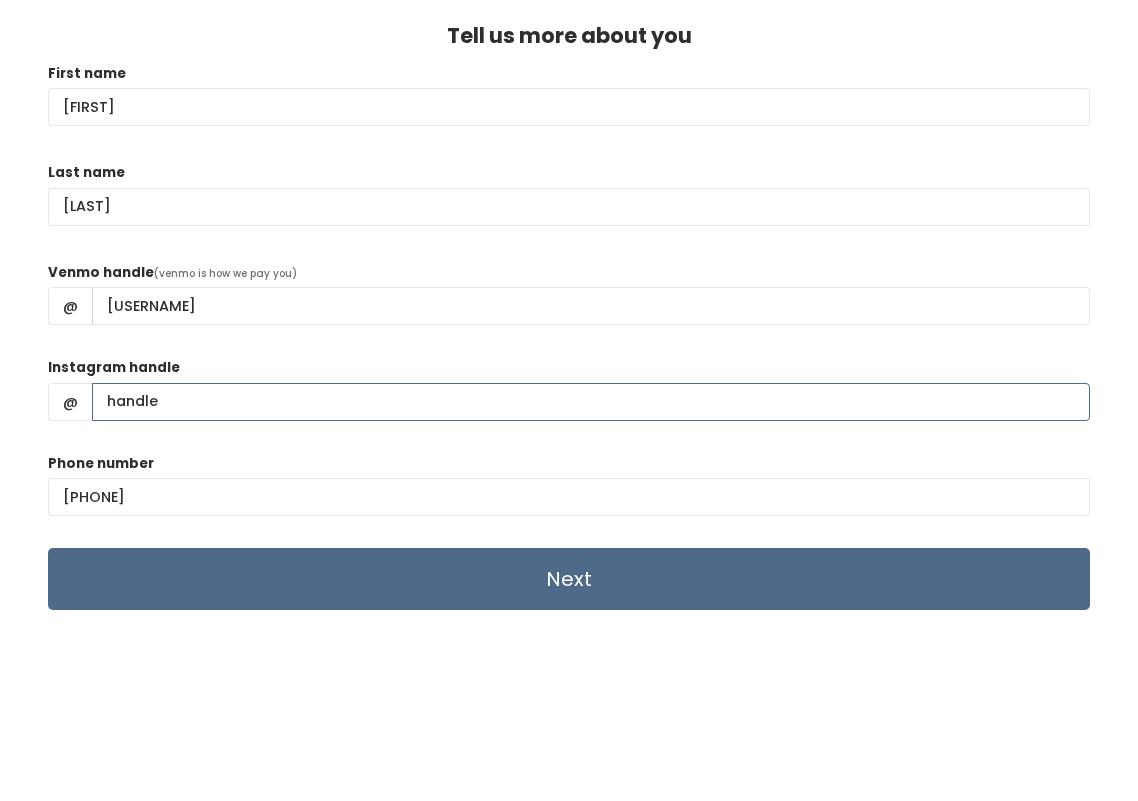 click on "Instagram handle" at bounding box center (591, 402) 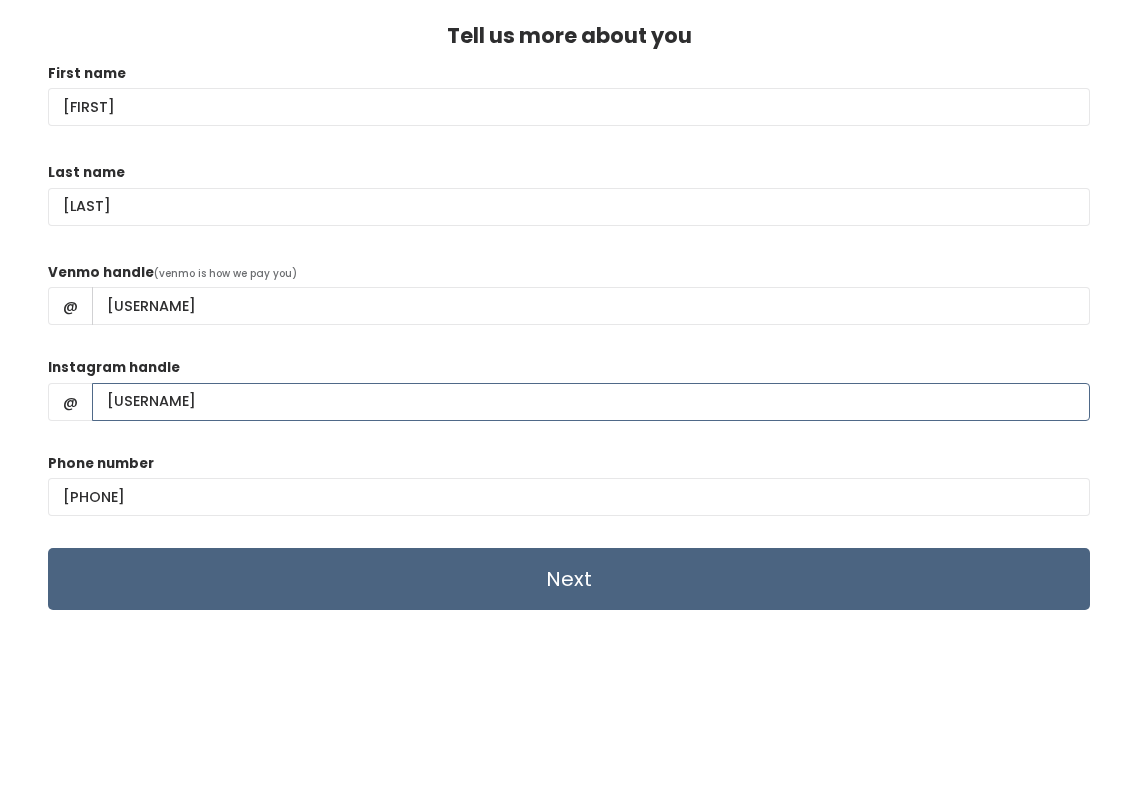 type on "dawnhennig" 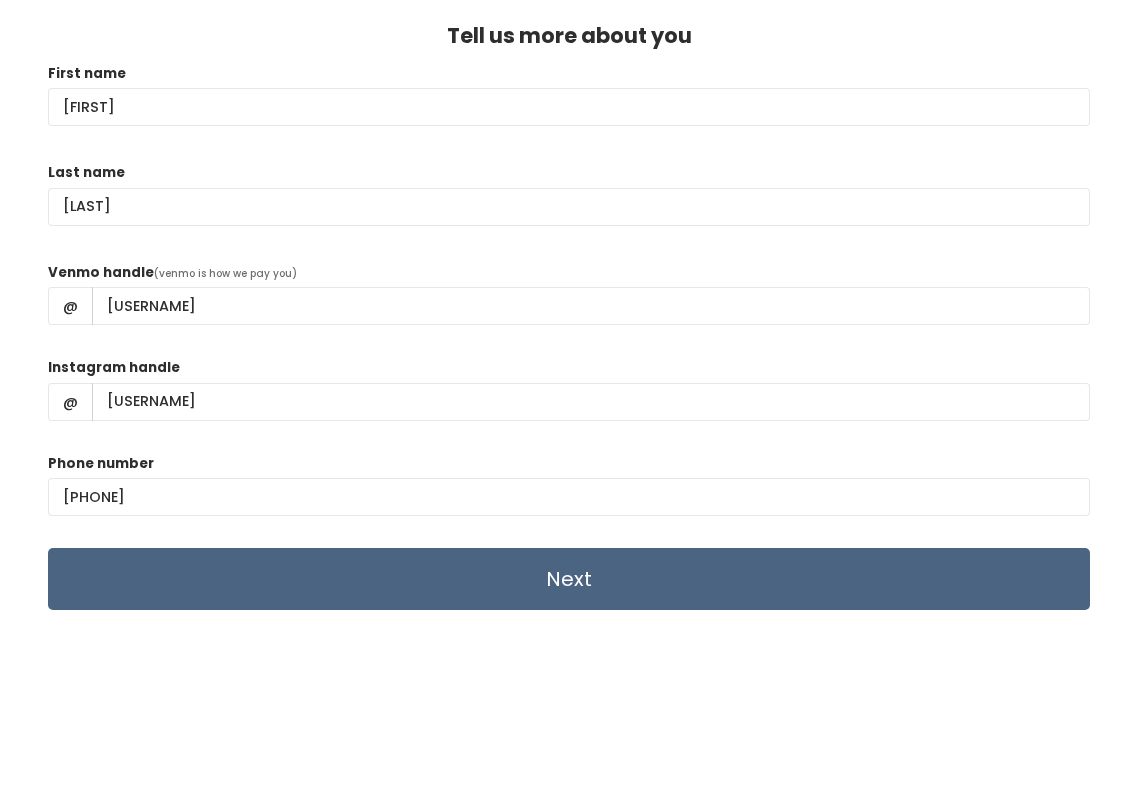 click on "Next" at bounding box center [569, 579] 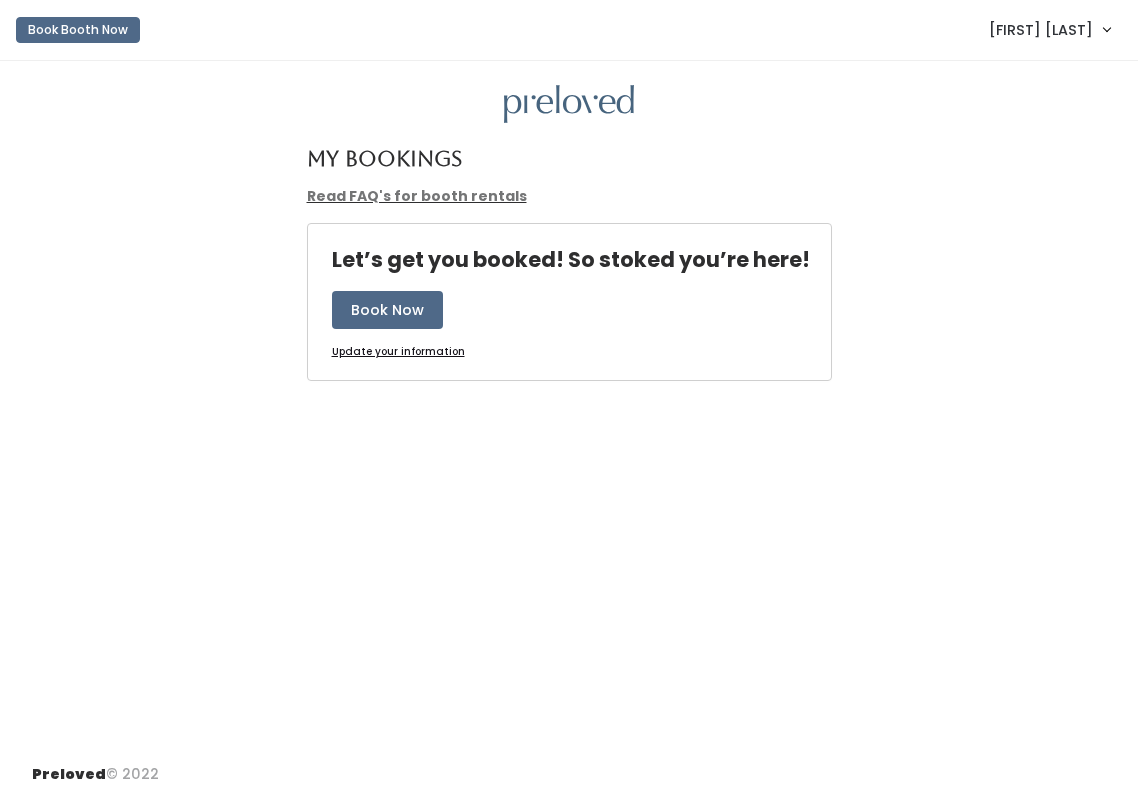scroll, scrollTop: 0, scrollLeft: 0, axis: both 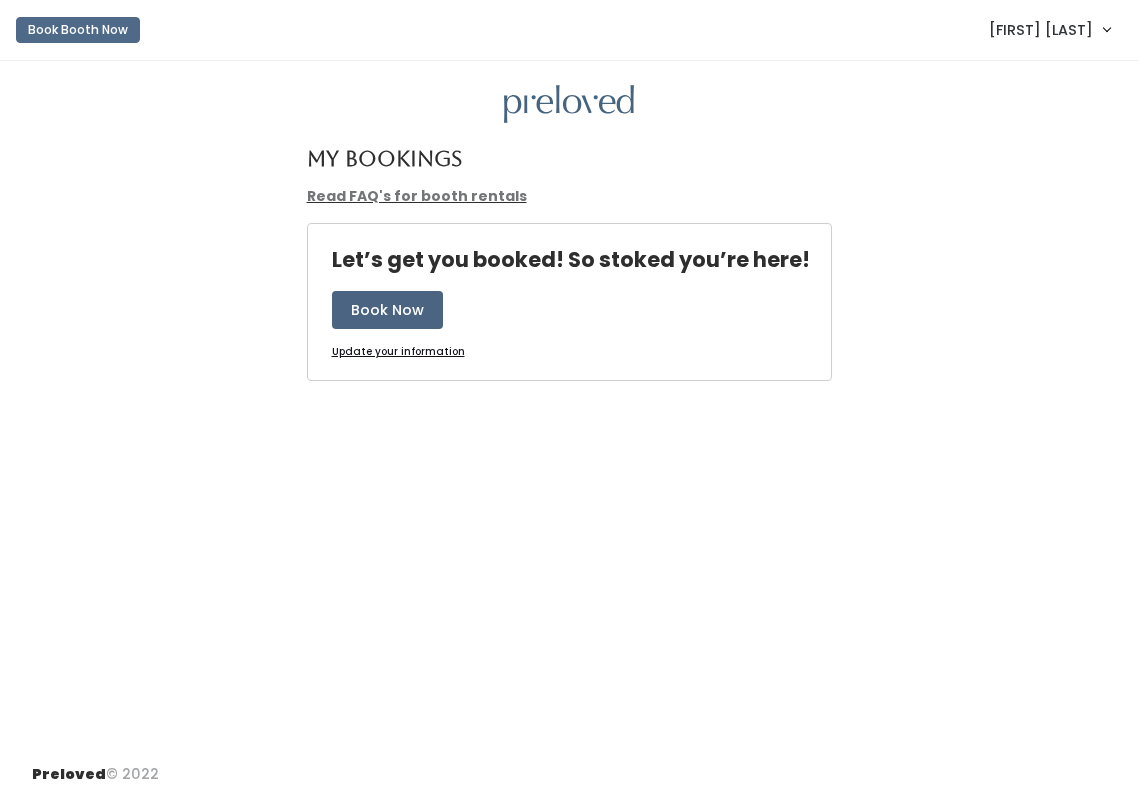 click on "Book Now" at bounding box center (387, 310) 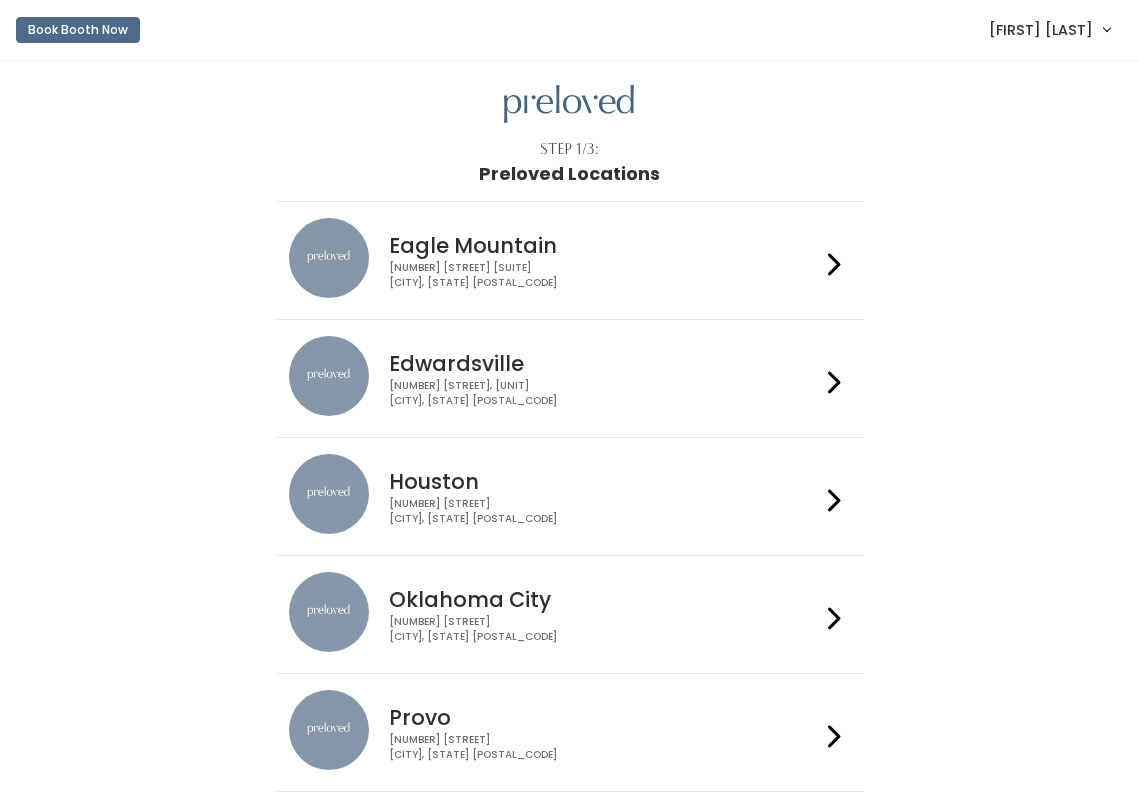 scroll, scrollTop: 0, scrollLeft: 0, axis: both 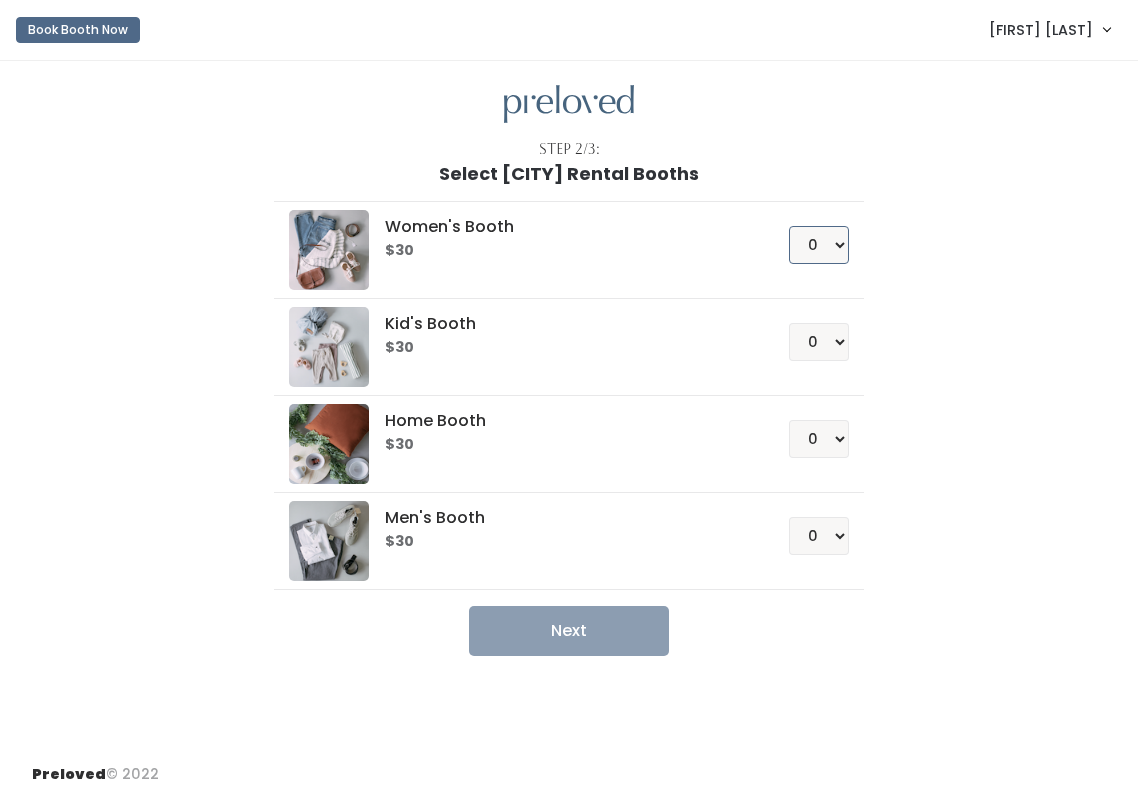 select on "1" 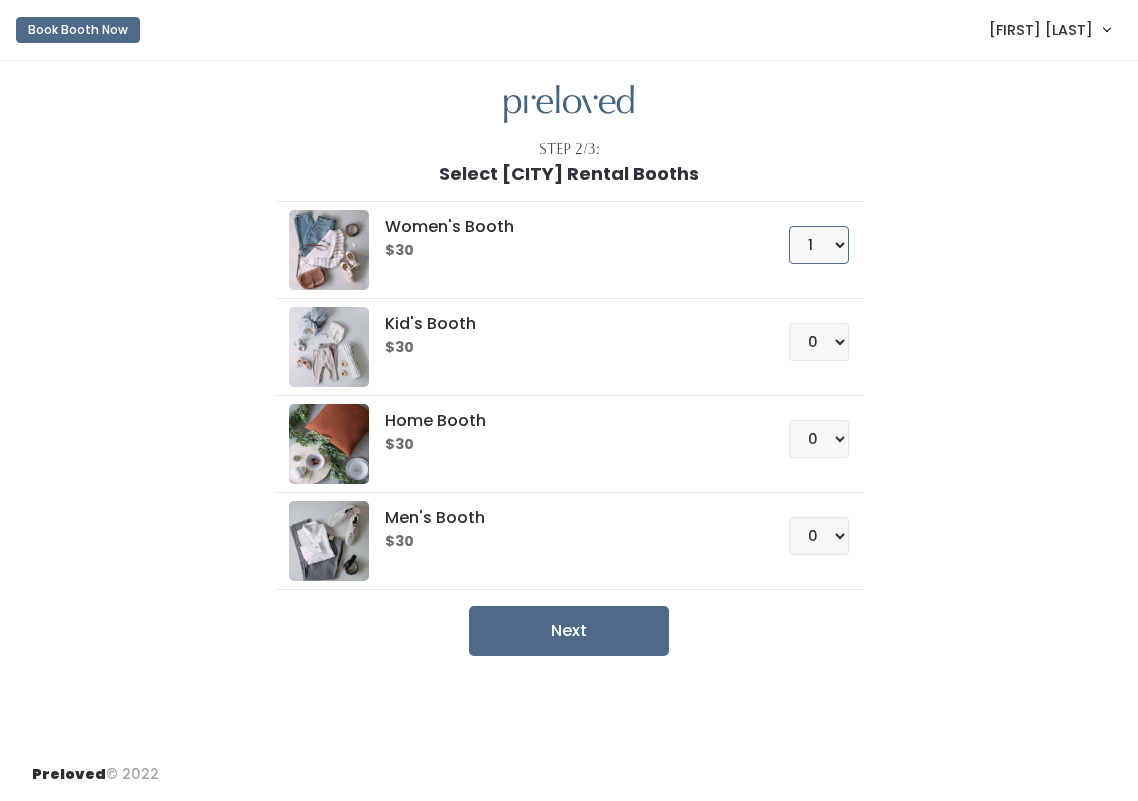 scroll, scrollTop: 0, scrollLeft: 0, axis: both 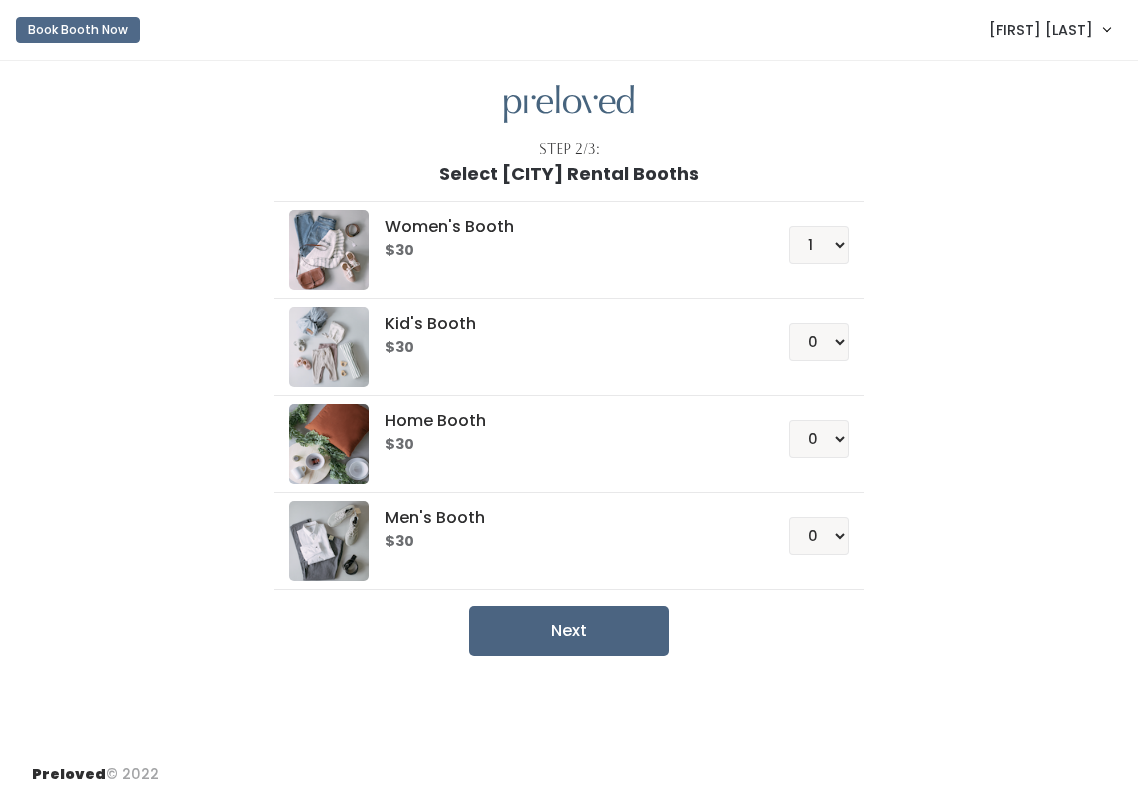 click on "Next" at bounding box center [569, 631] 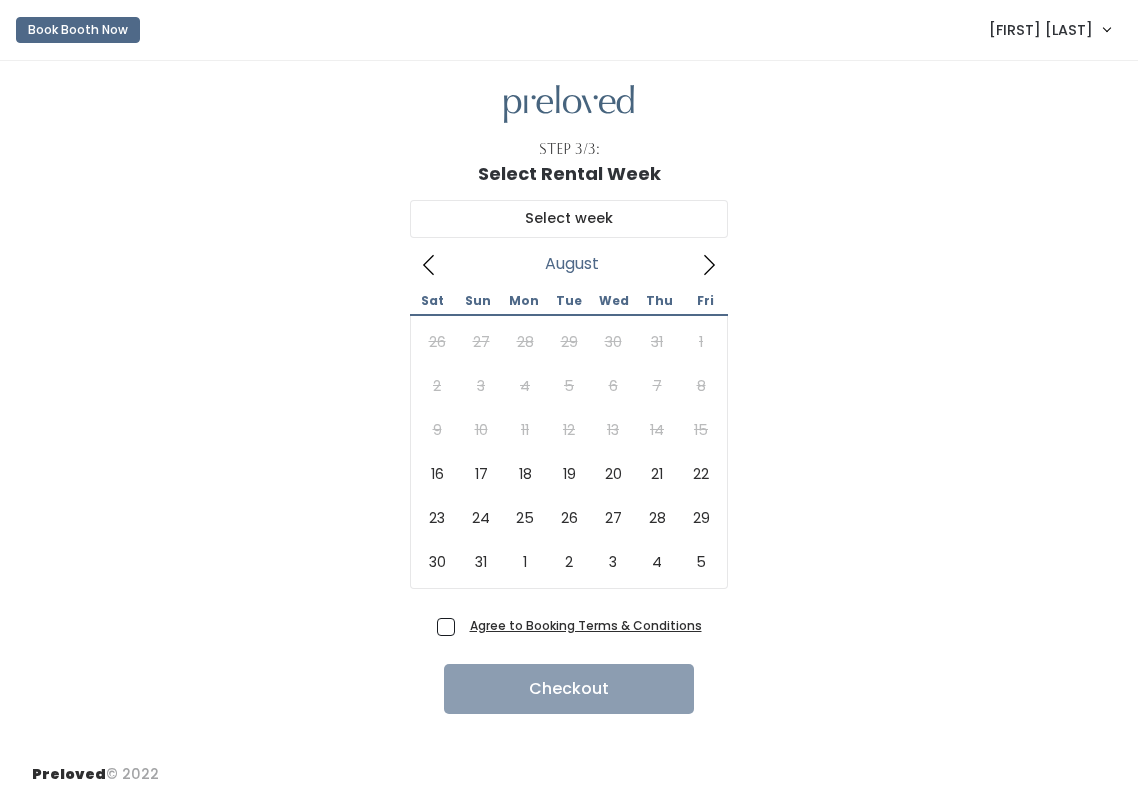 scroll, scrollTop: 0, scrollLeft: 0, axis: both 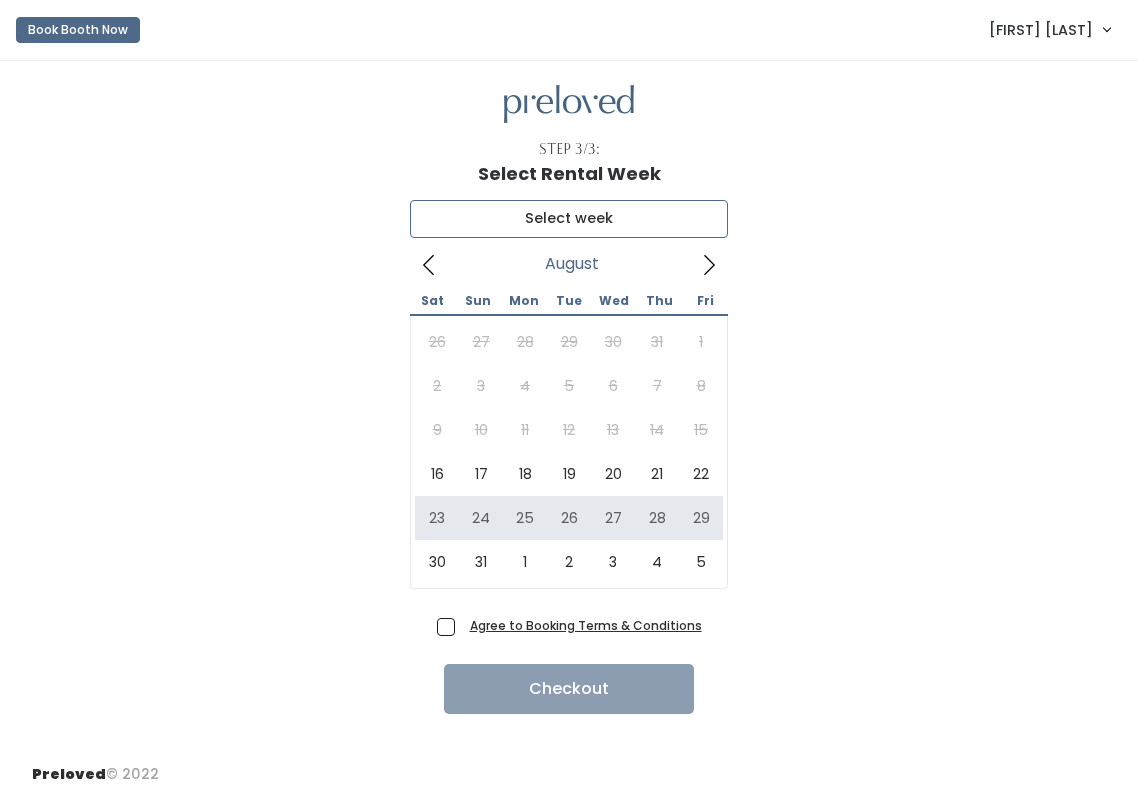 type on "August 23 to August 29" 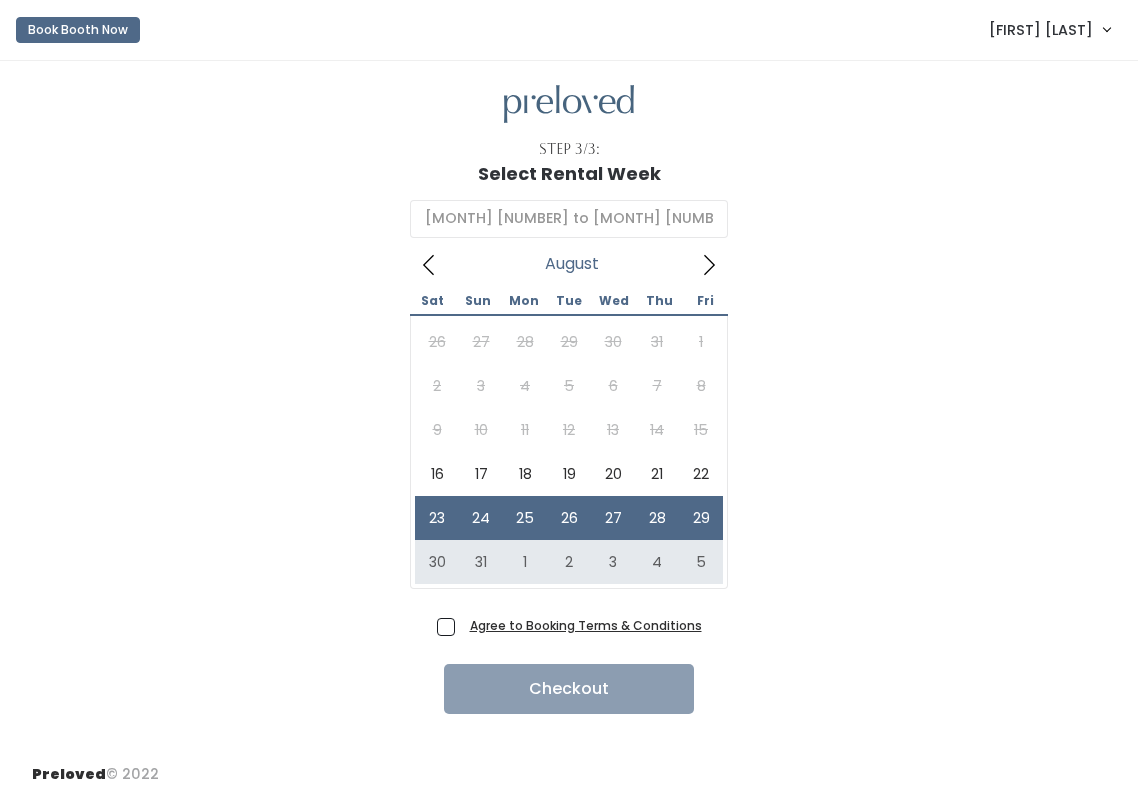 click on "Agree to Booking Terms & Conditions" at bounding box center (586, 625) 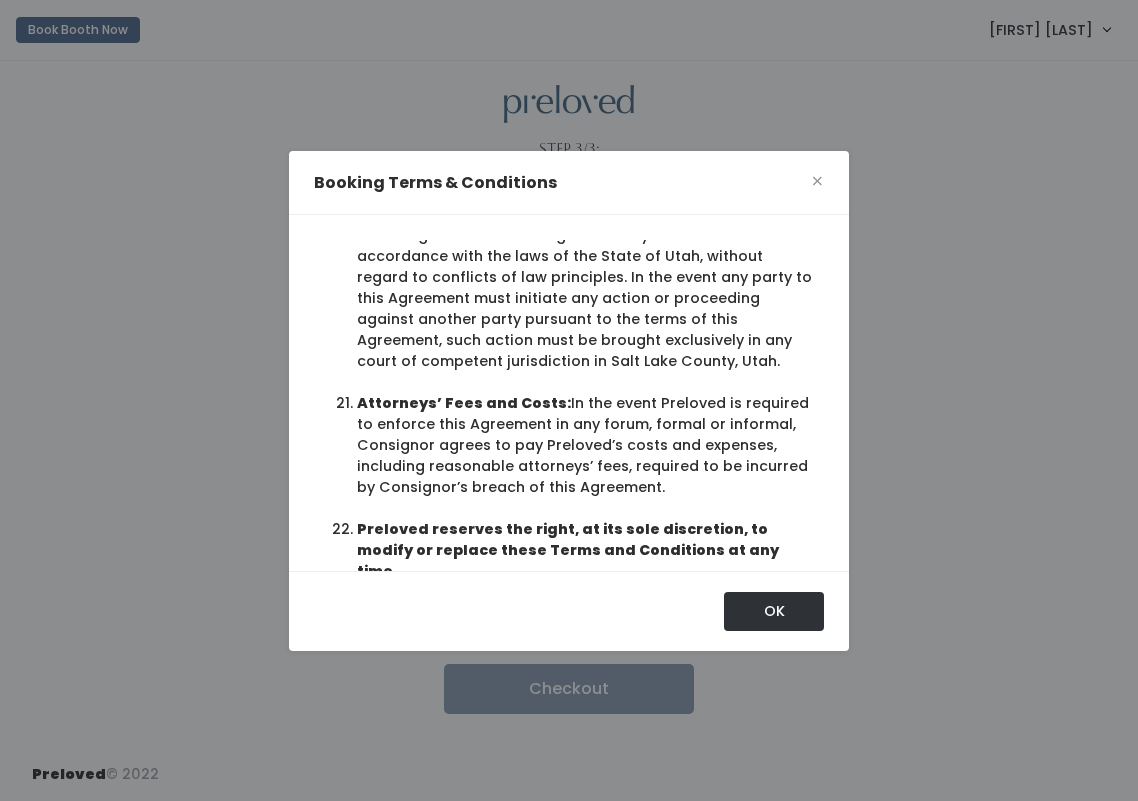 scroll, scrollTop: 4362, scrollLeft: 0, axis: vertical 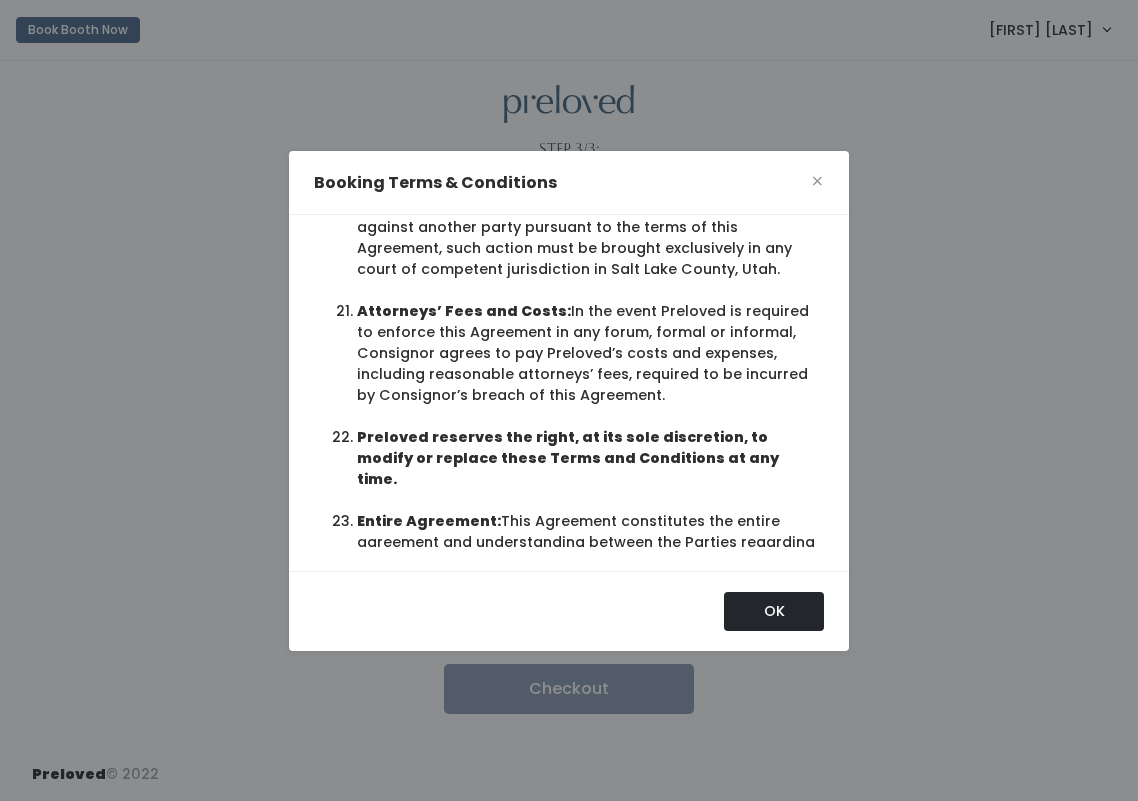 click on "OK" at bounding box center [774, 611] 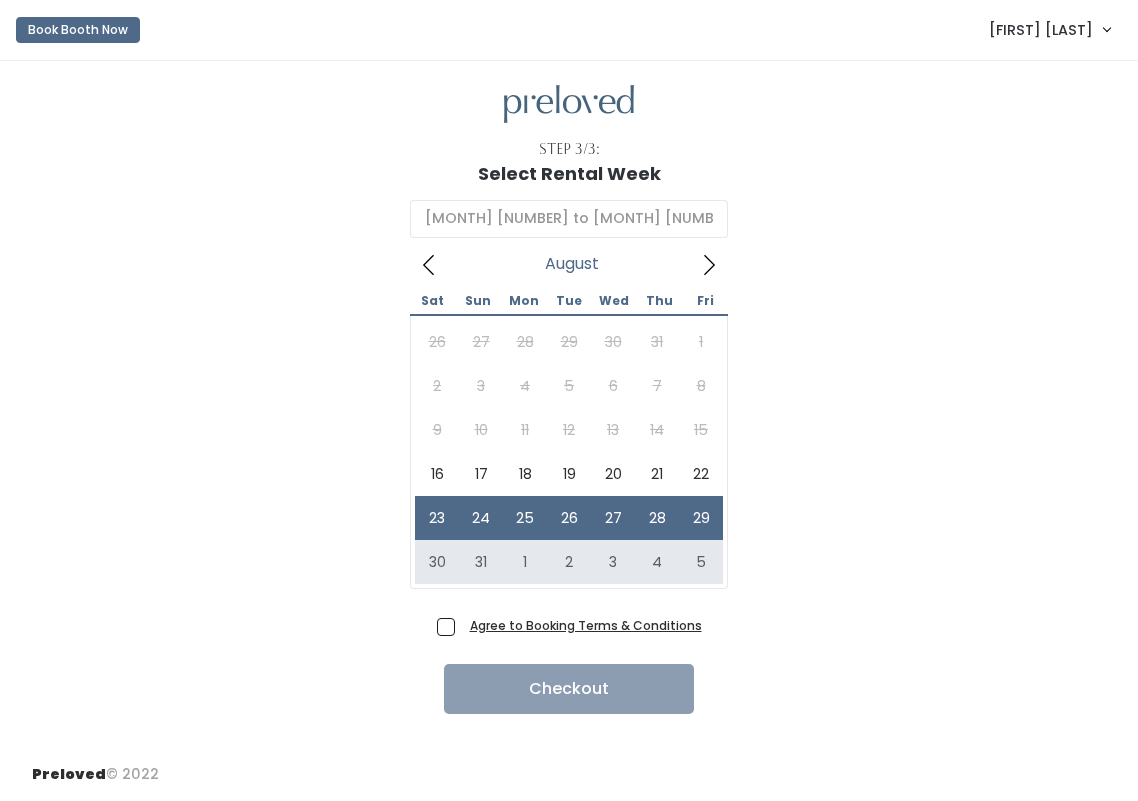 click on "Agree to Booking Terms & Conditions" at bounding box center (582, 625) 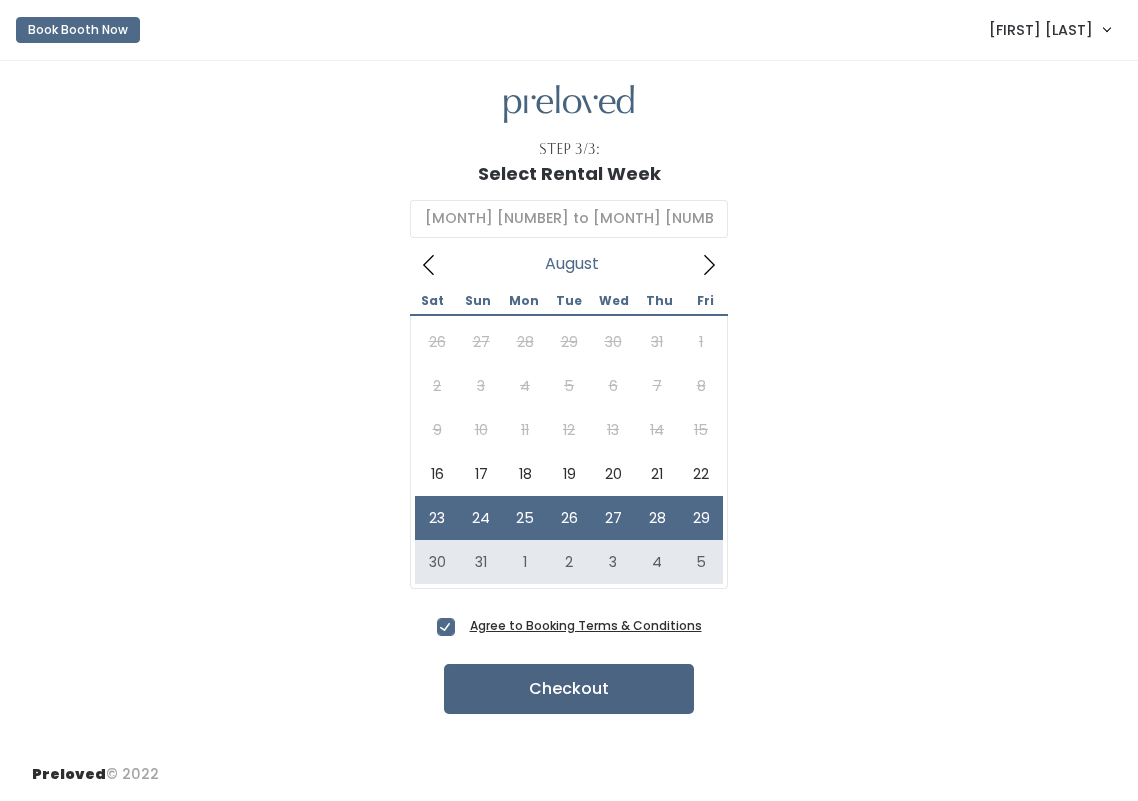 click on "Checkout" at bounding box center [569, 689] 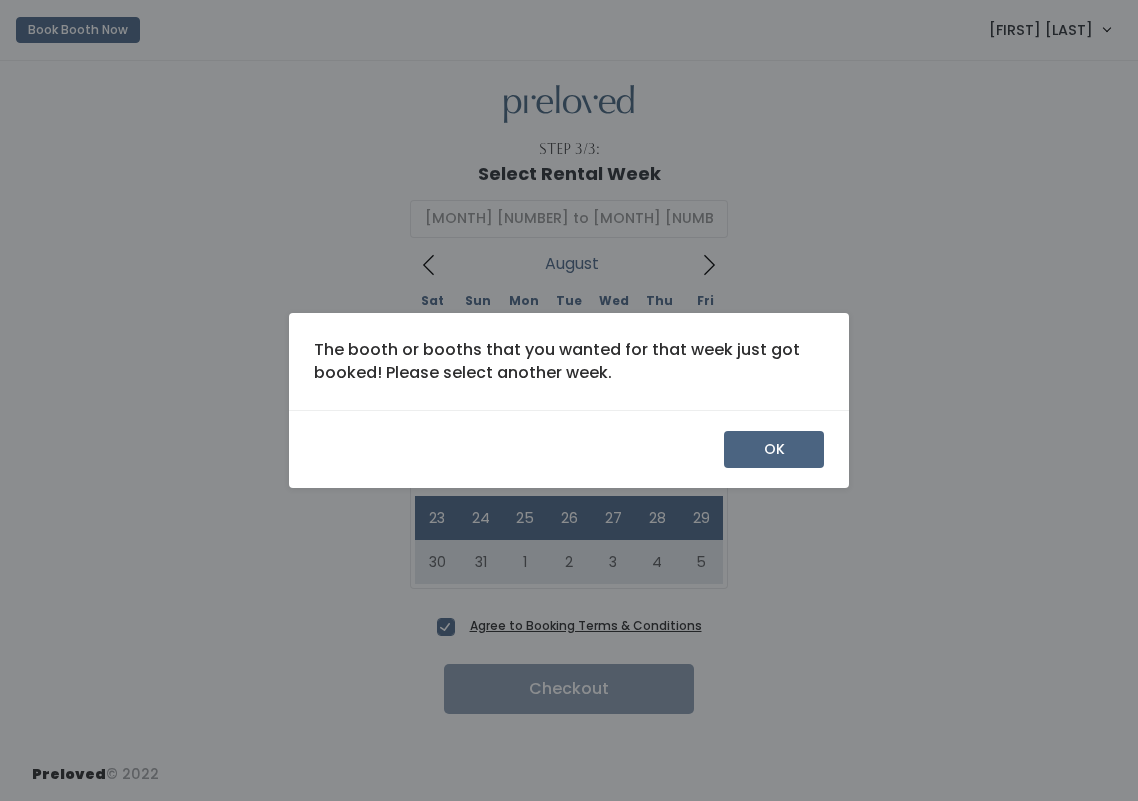 click on "OK" at bounding box center [774, 450] 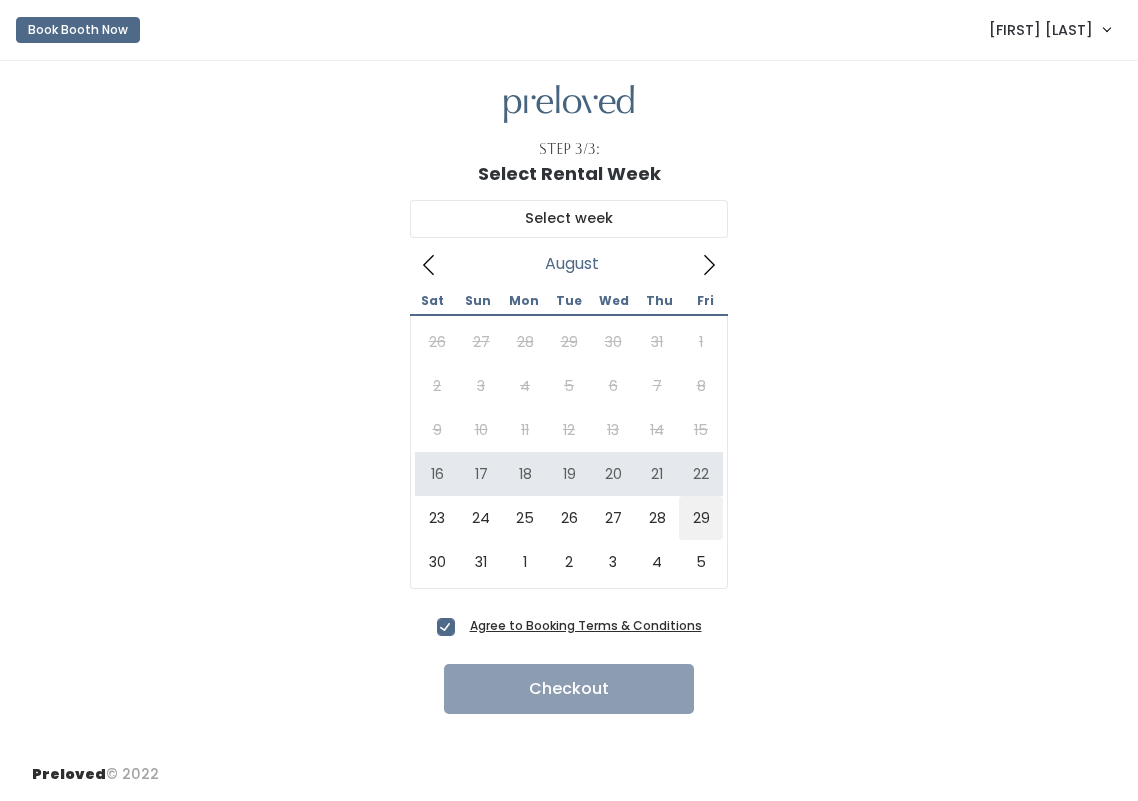 scroll, scrollTop: 0, scrollLeft: 0, axis: both 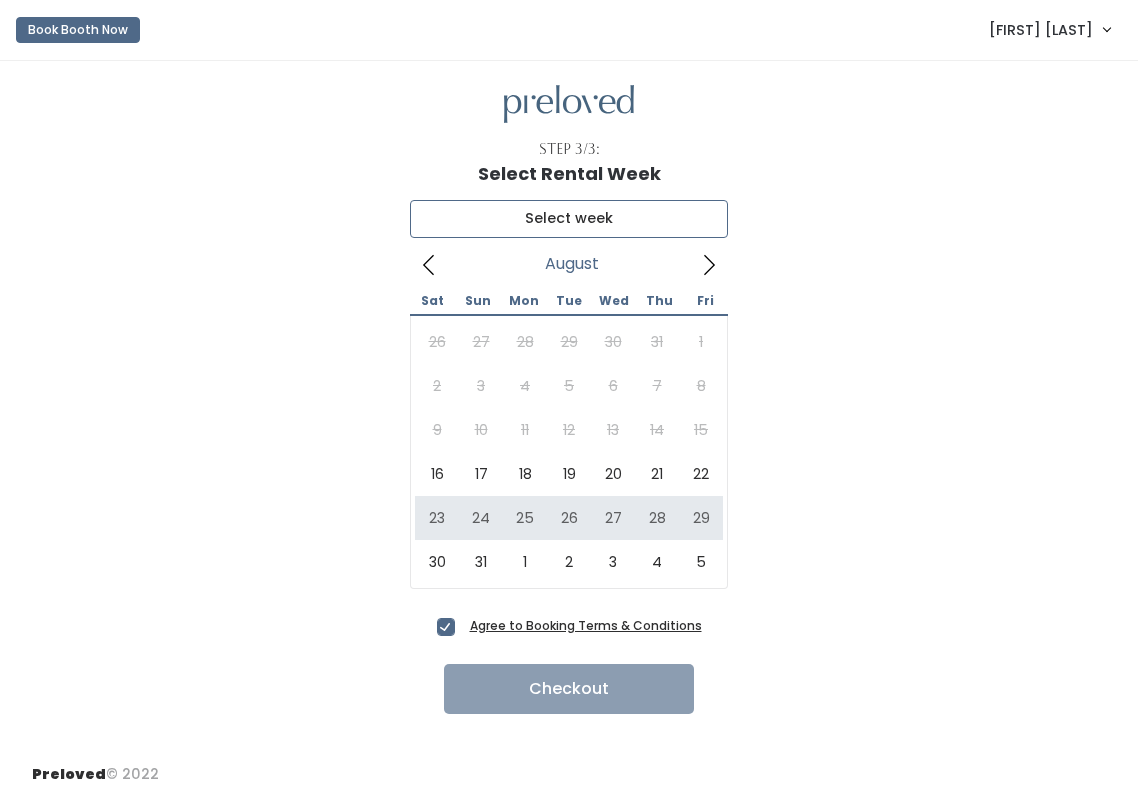 type on "[MONTH] [NUMBER] to [MONTH] [NUMBER]" 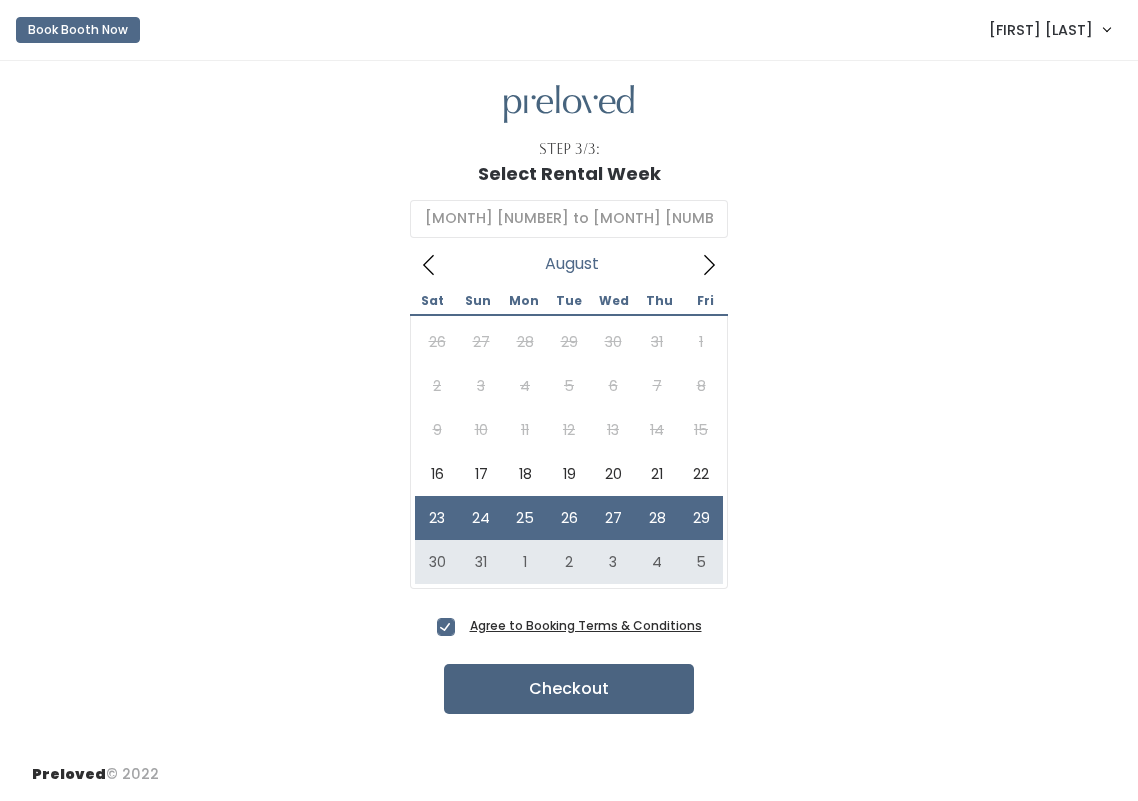 click on "Checkout" at bounding box center (569, 689) 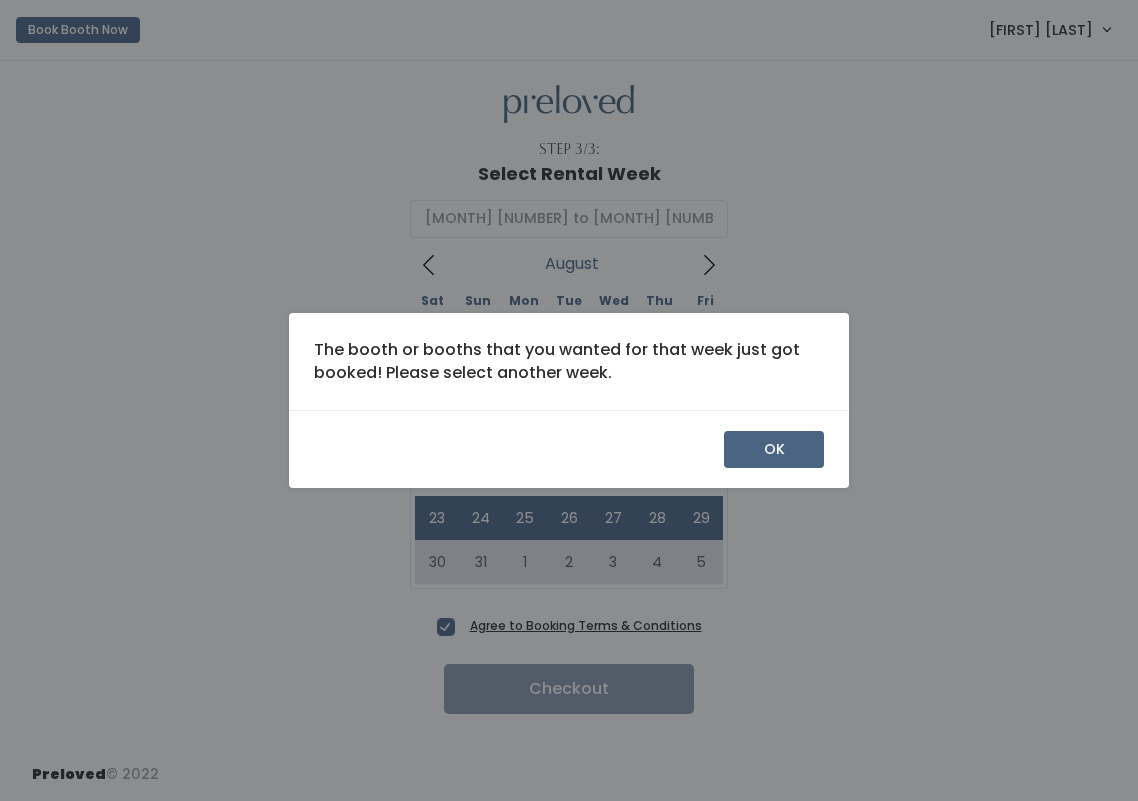 click on "OK" at bounding box center [774, 450] 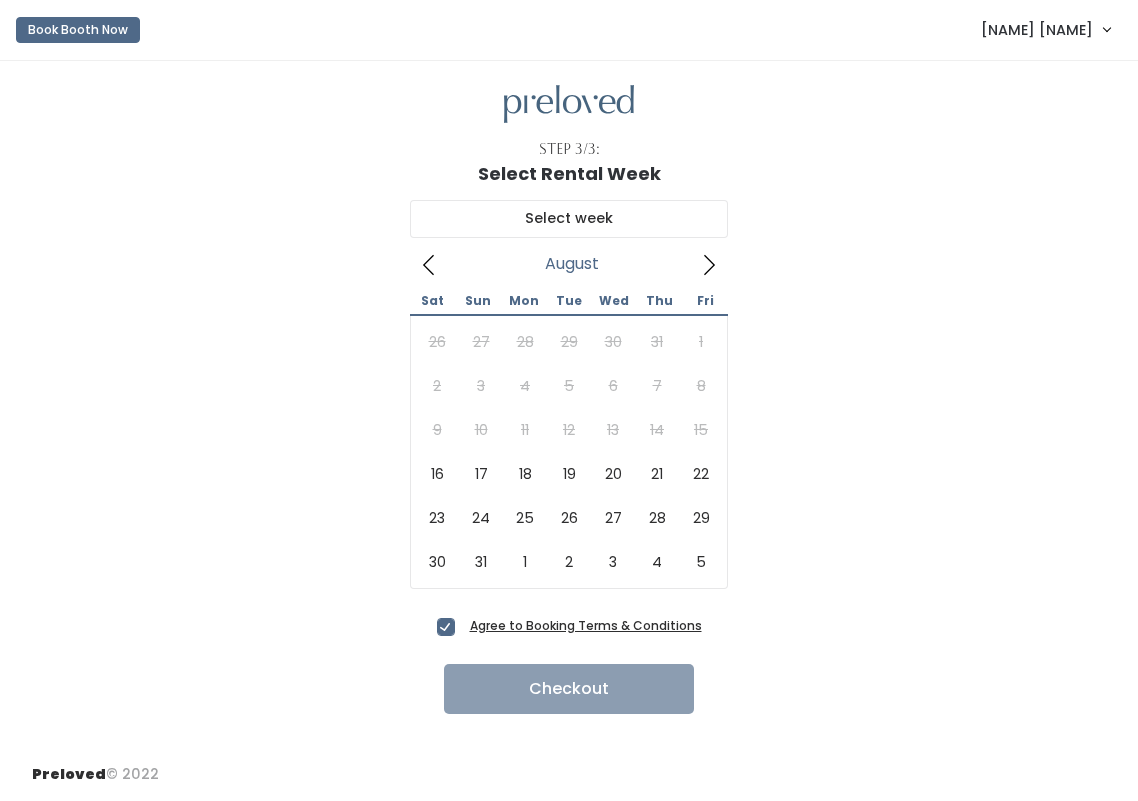 scroll, scrollTop: 0, scrollLeft: 0, axis: both 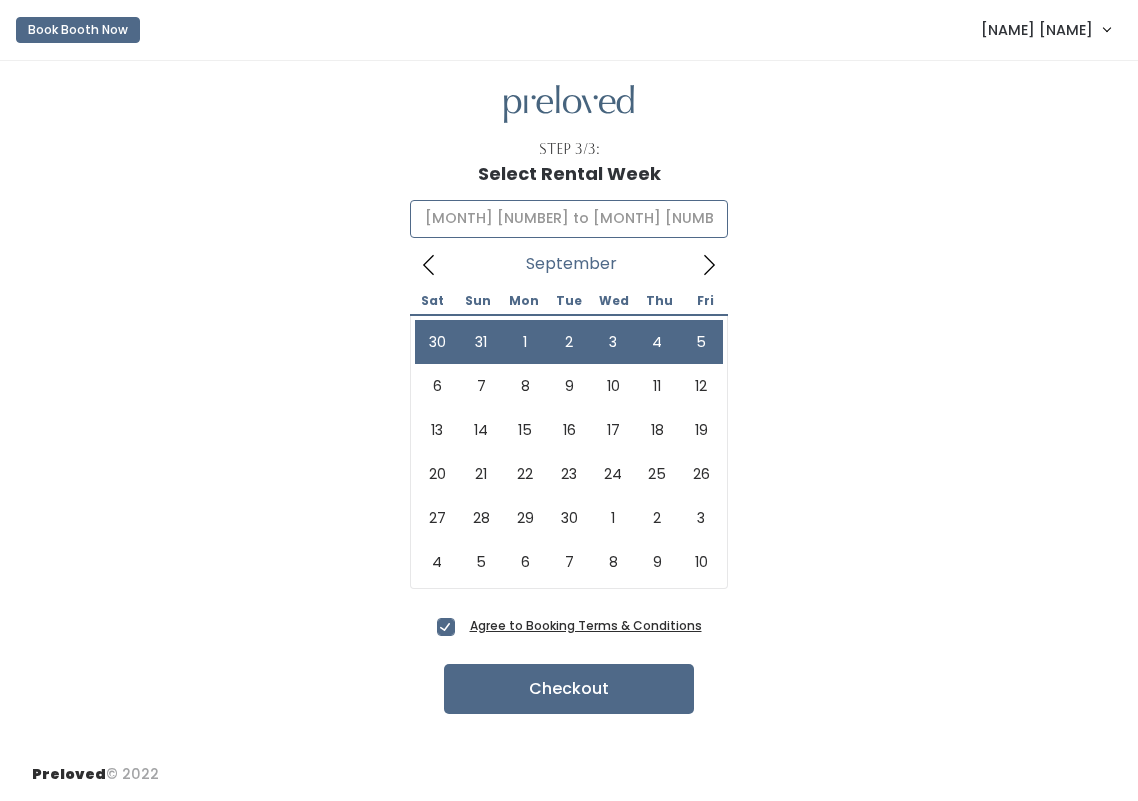 click 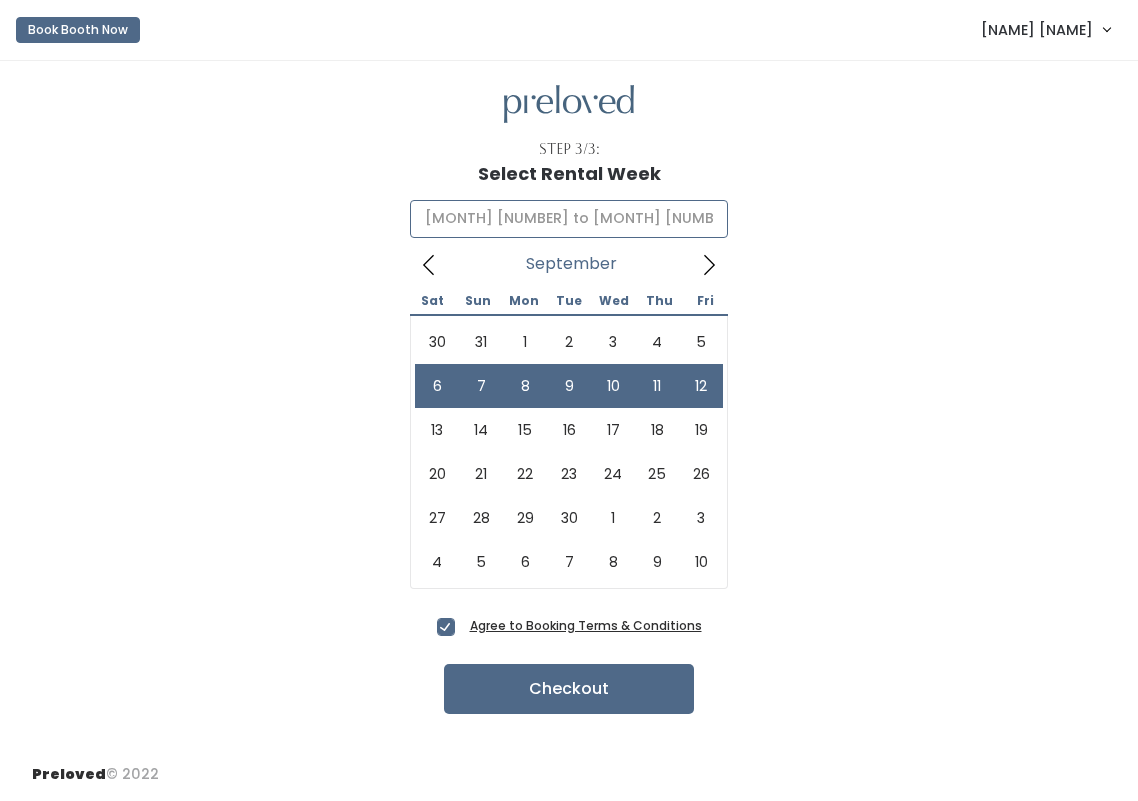 type on "September 6 to September 12" 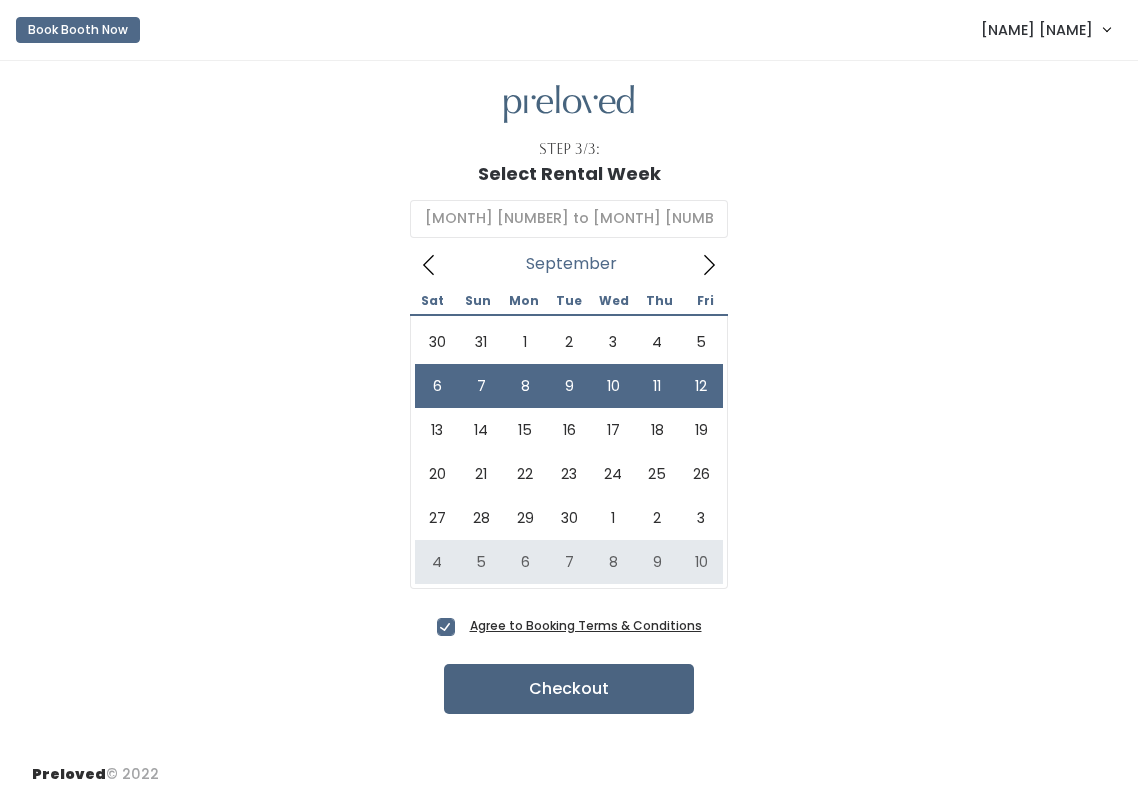 click on "Checkout" at bounding box center [569, 689] 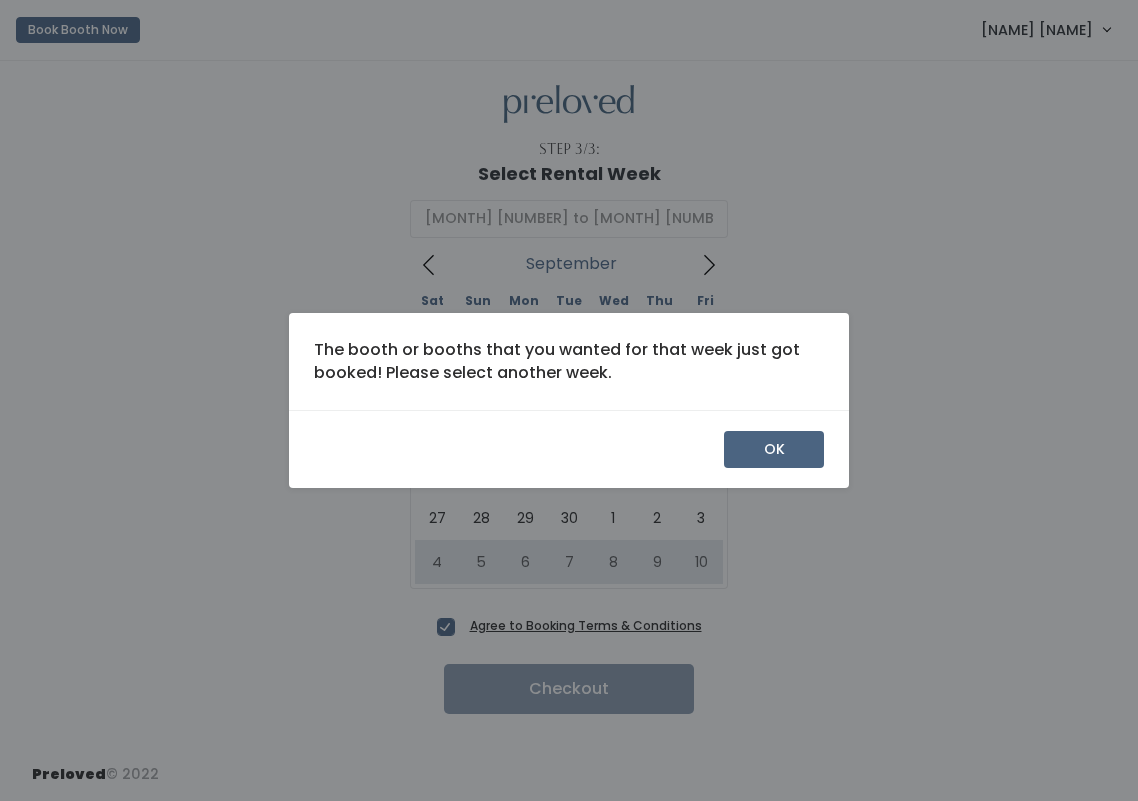 click on "OK" at bounding box center [774, 450] 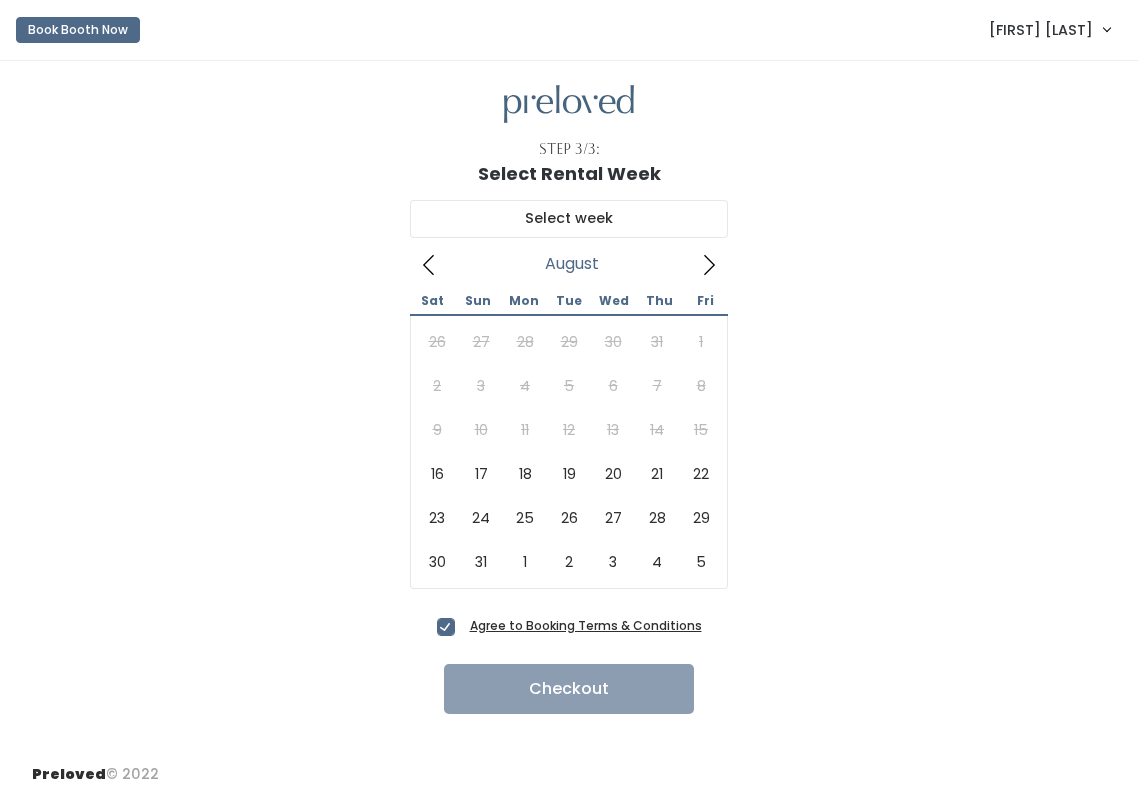 scroll, scrollTop: 0, scrollLeft: 0, axis: both 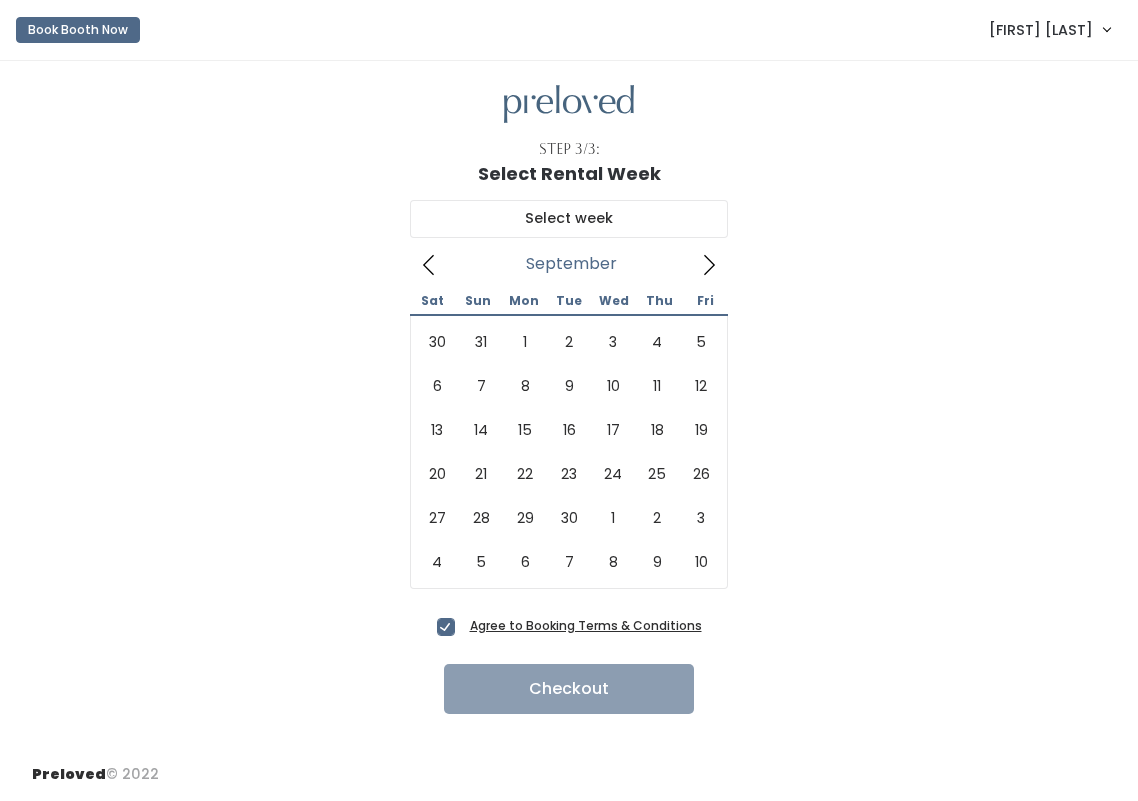 click 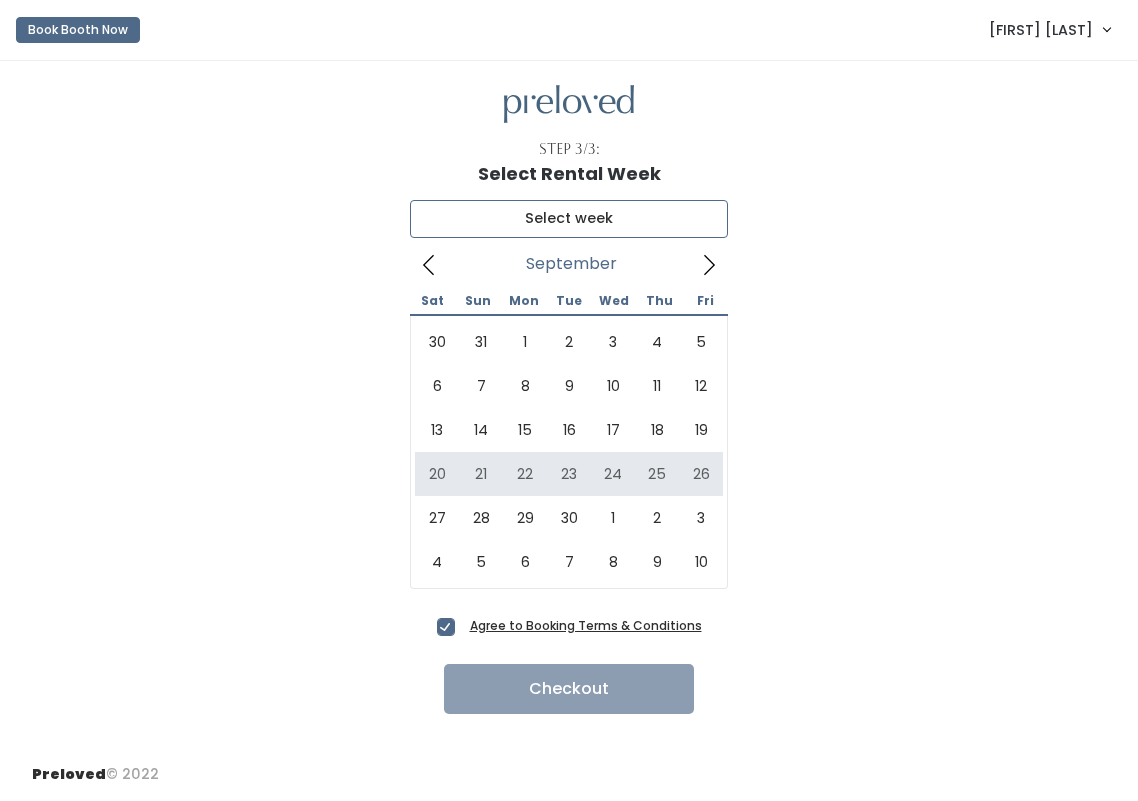 type on "[MONTH] [NUMBER] to [MONTH] [NUMBER]" 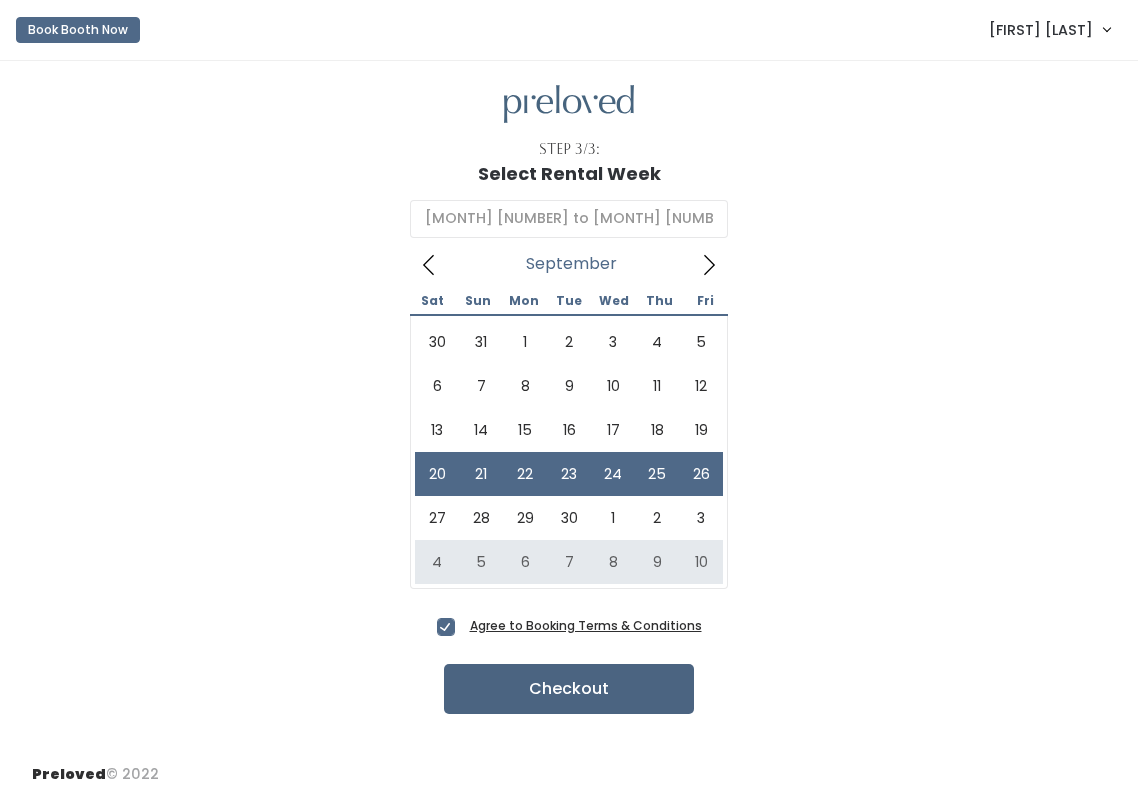 click on "Checkout" at bounding box center (569, 689) 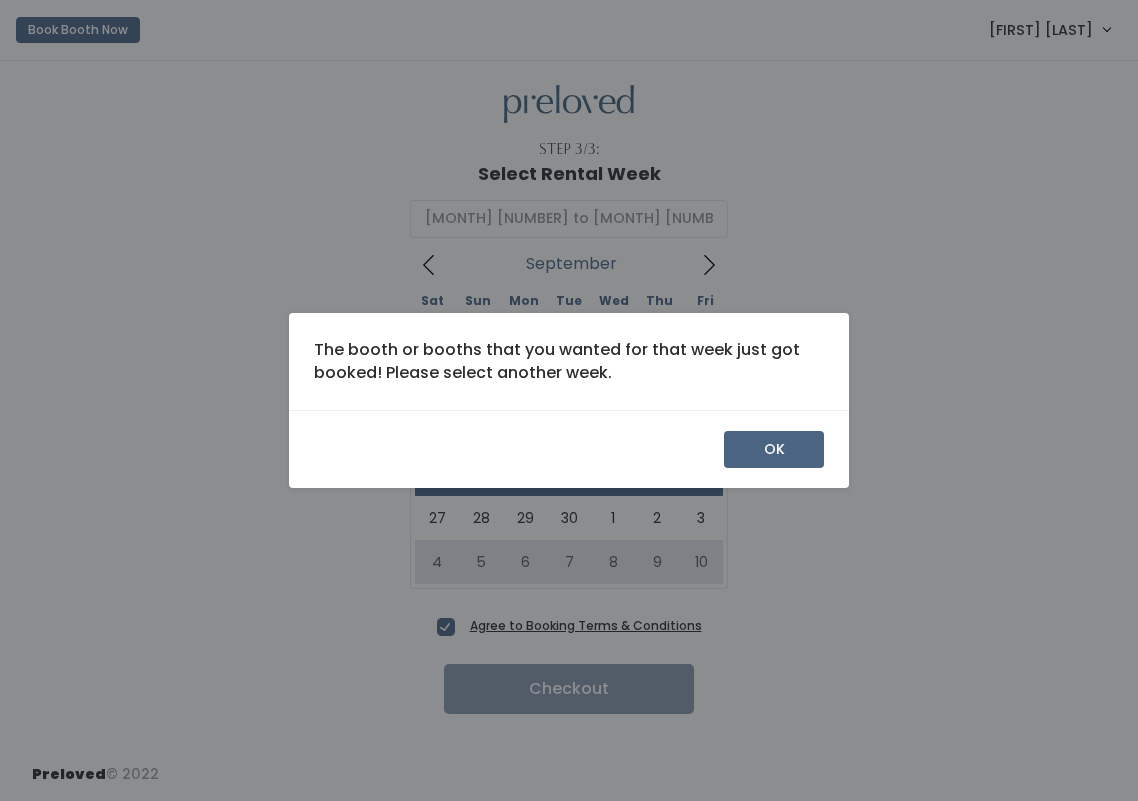 click on "OK" at bounding box center [774, 450] 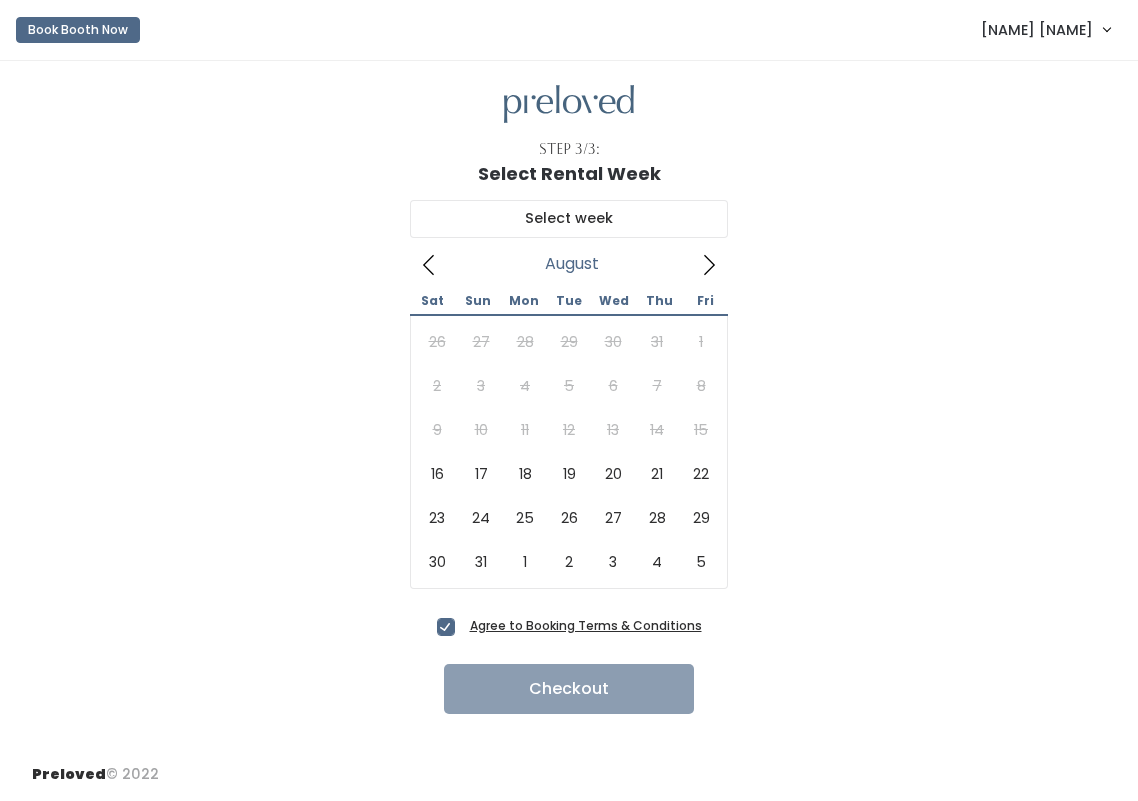 scroll, scrollTop: 0, scrollLeft: 0, axis: both 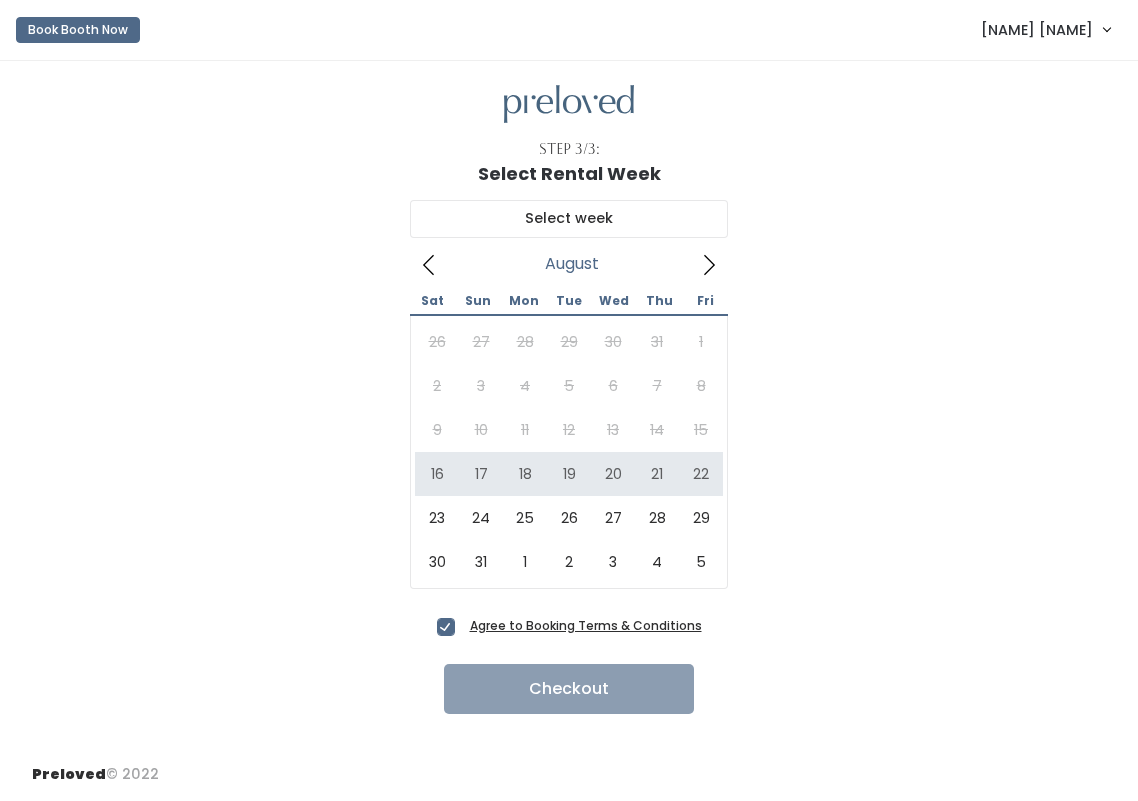 click 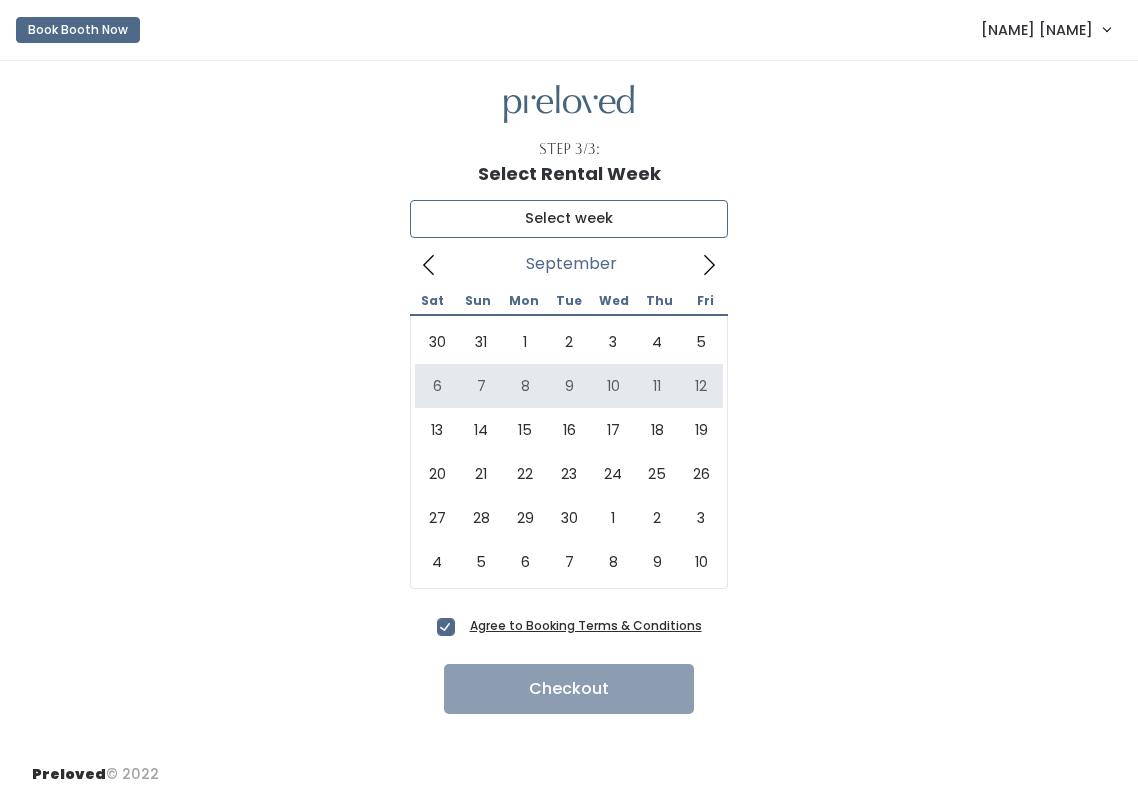 type on "[MONTH] [NUMBER] to [MONTH] [NUMBER]" 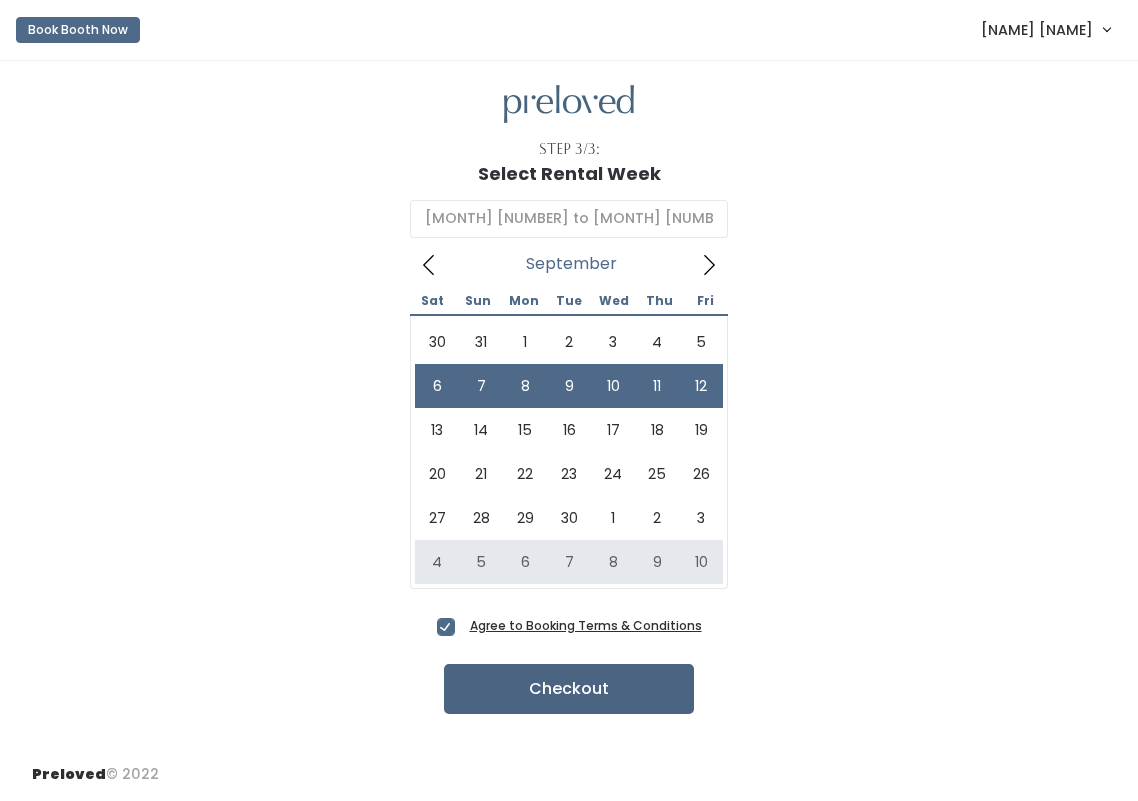 click on "Checkout" at bounding box center [569, 689] 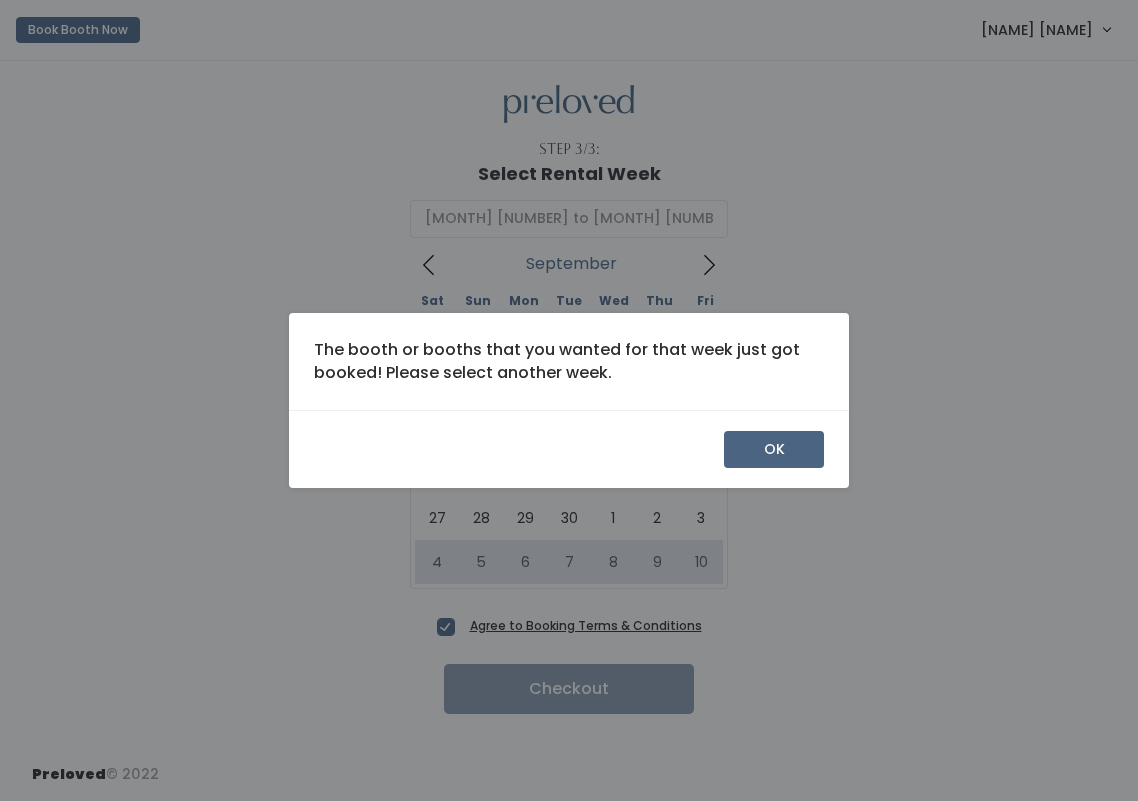 click on "OK" at bounding box center (774, 450) 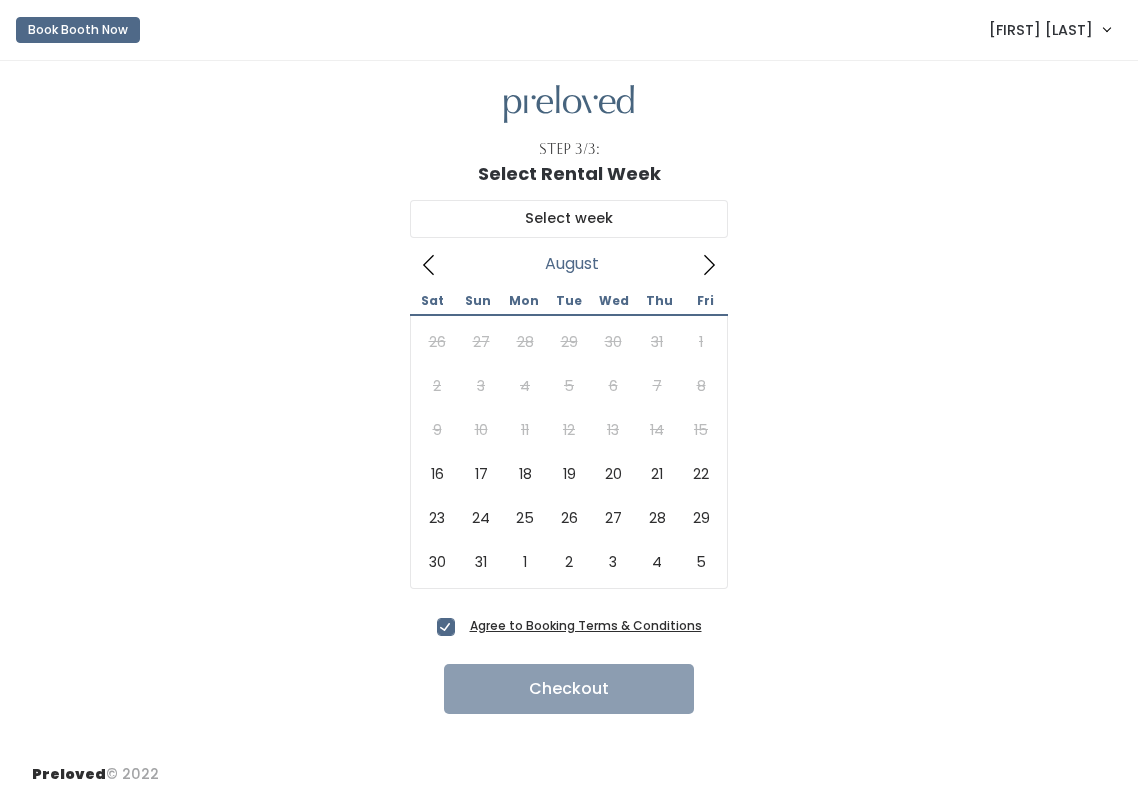 scroll, scrollTop: 0, scrollLeft: 0, axis: both 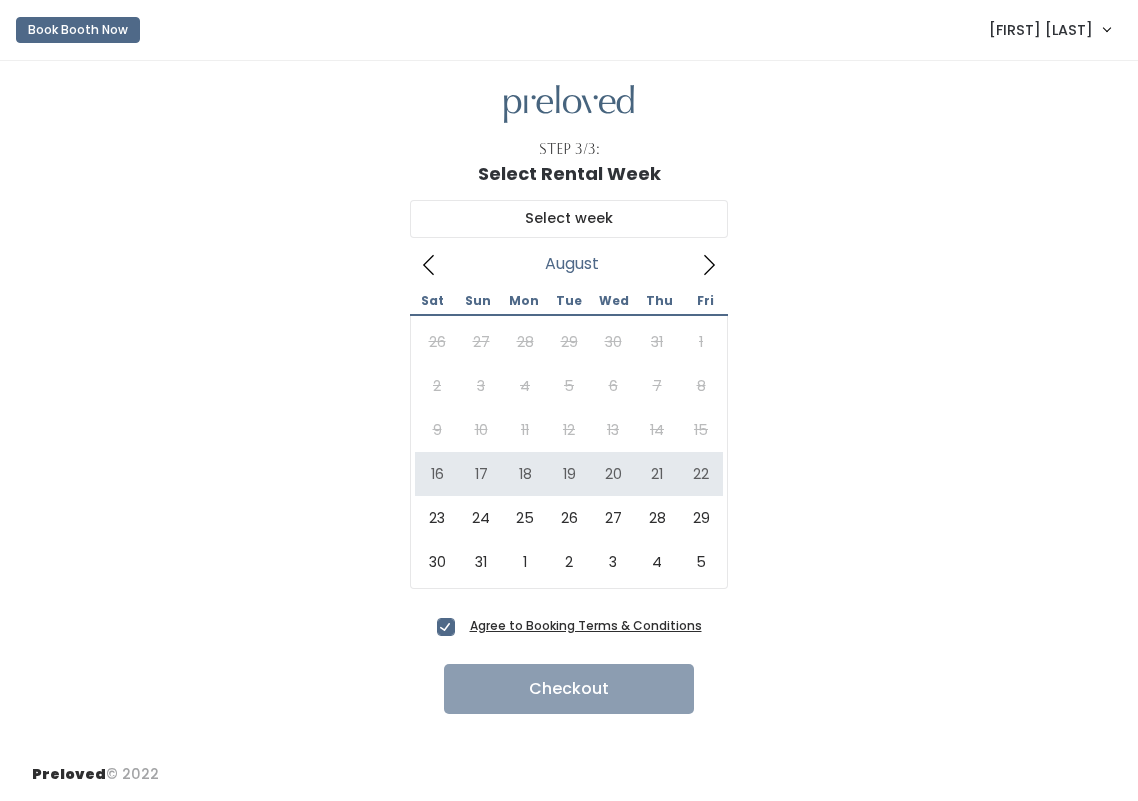 click 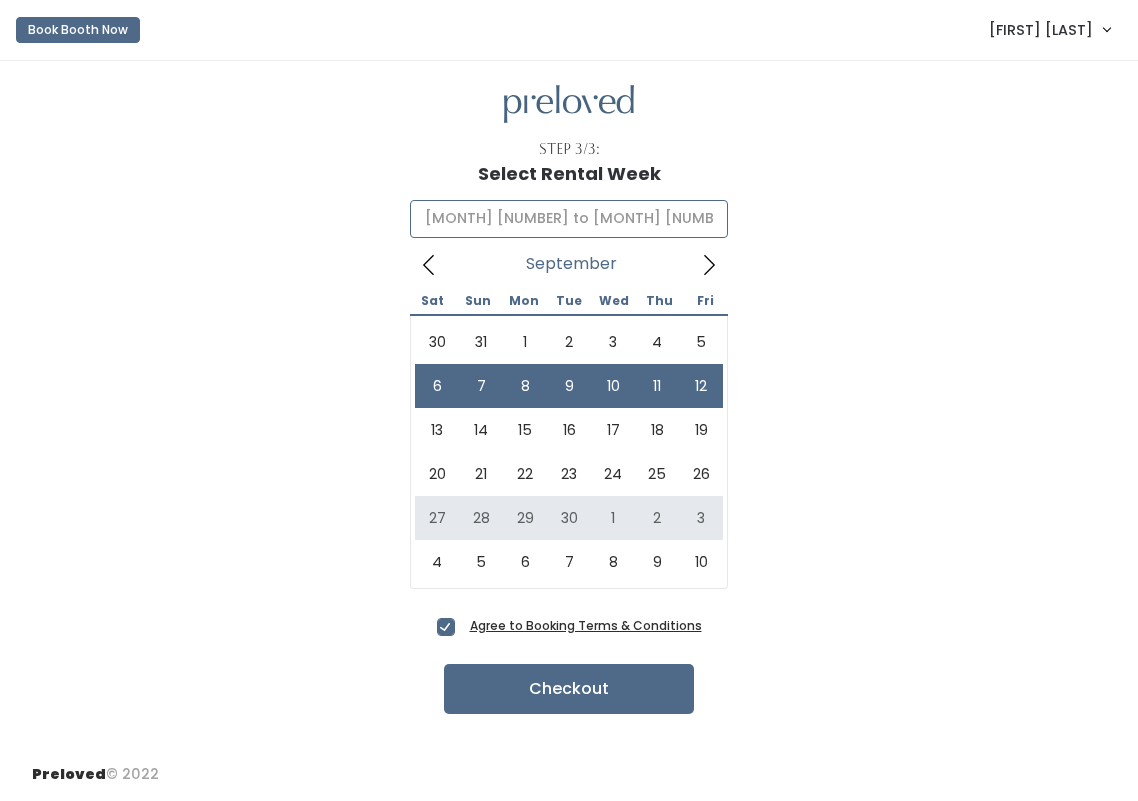 type on "September 27 to October 3" 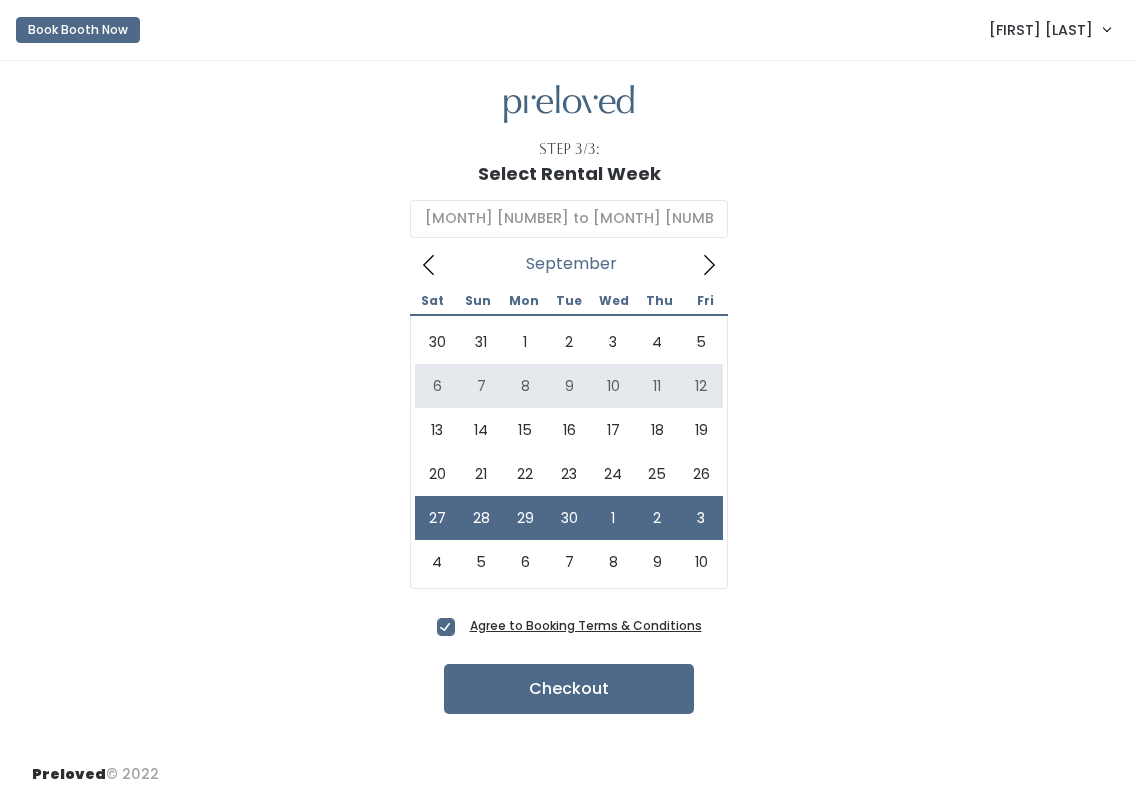 click on "Dawn Hennig" at bounding box center [1049, 29] 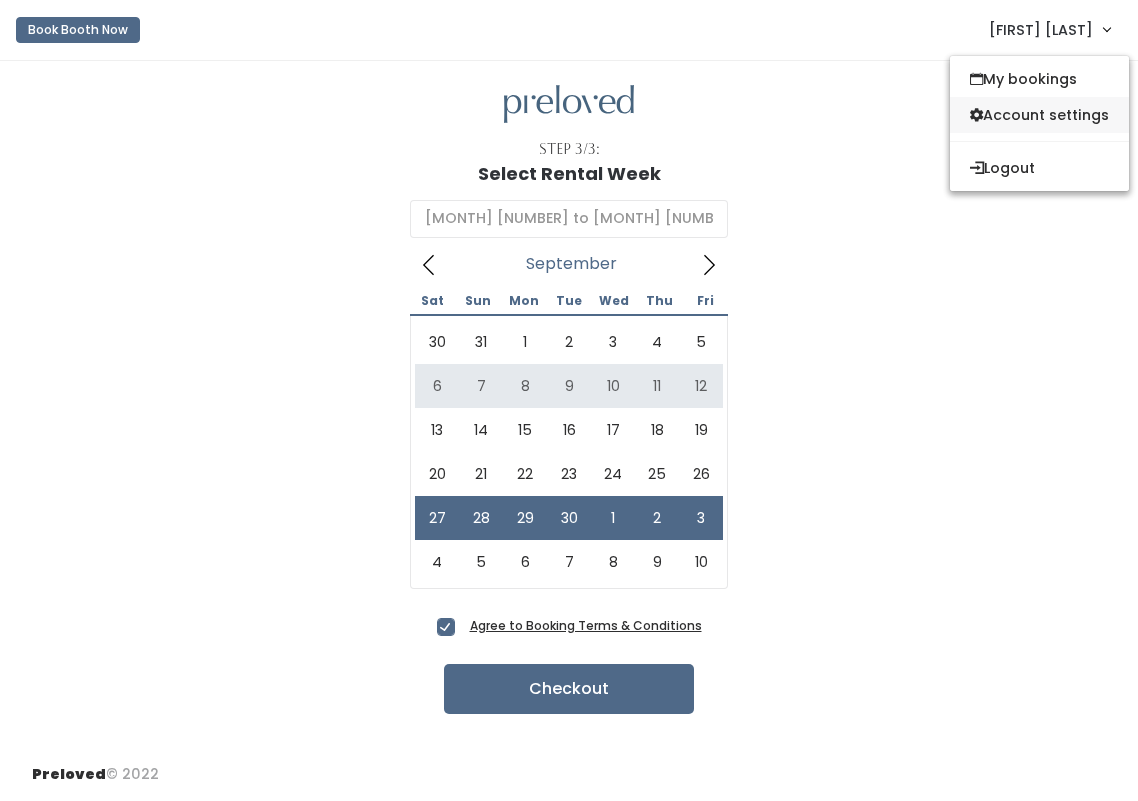 click on "Account settings" at bounding box center (1039, 115) 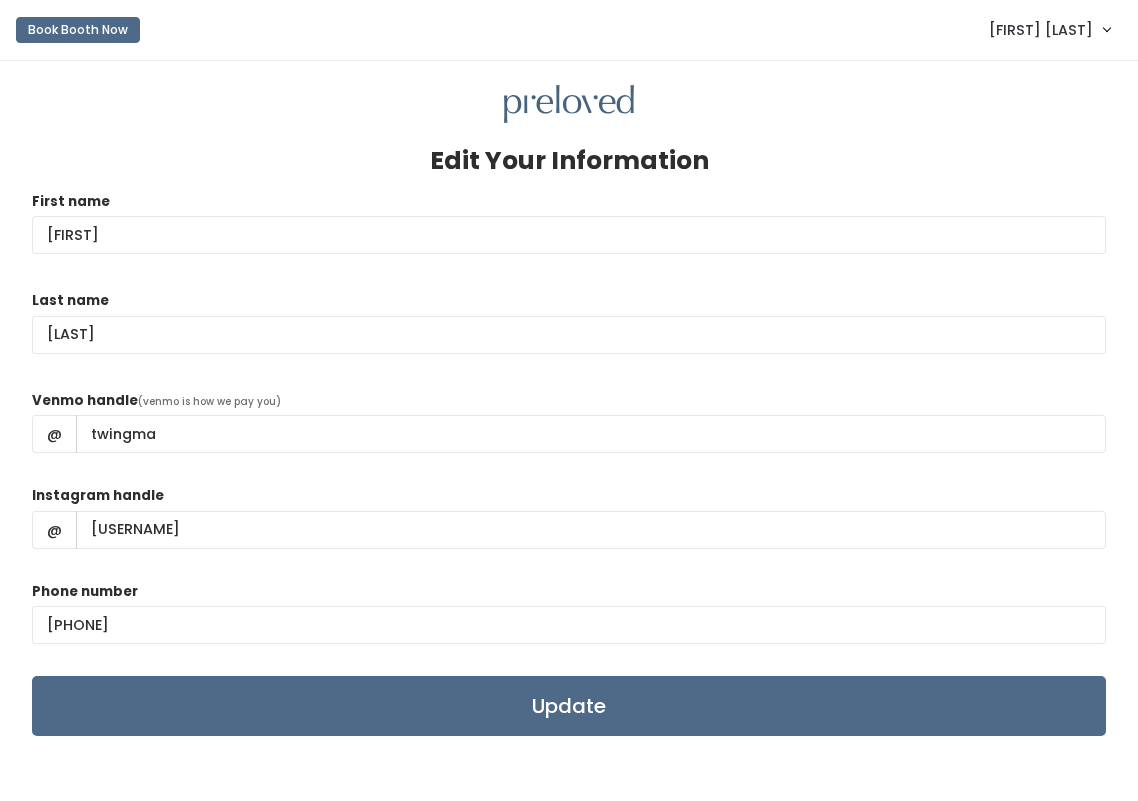 scroll, scrollTop: 0, scrollLeft: 0, axis: both 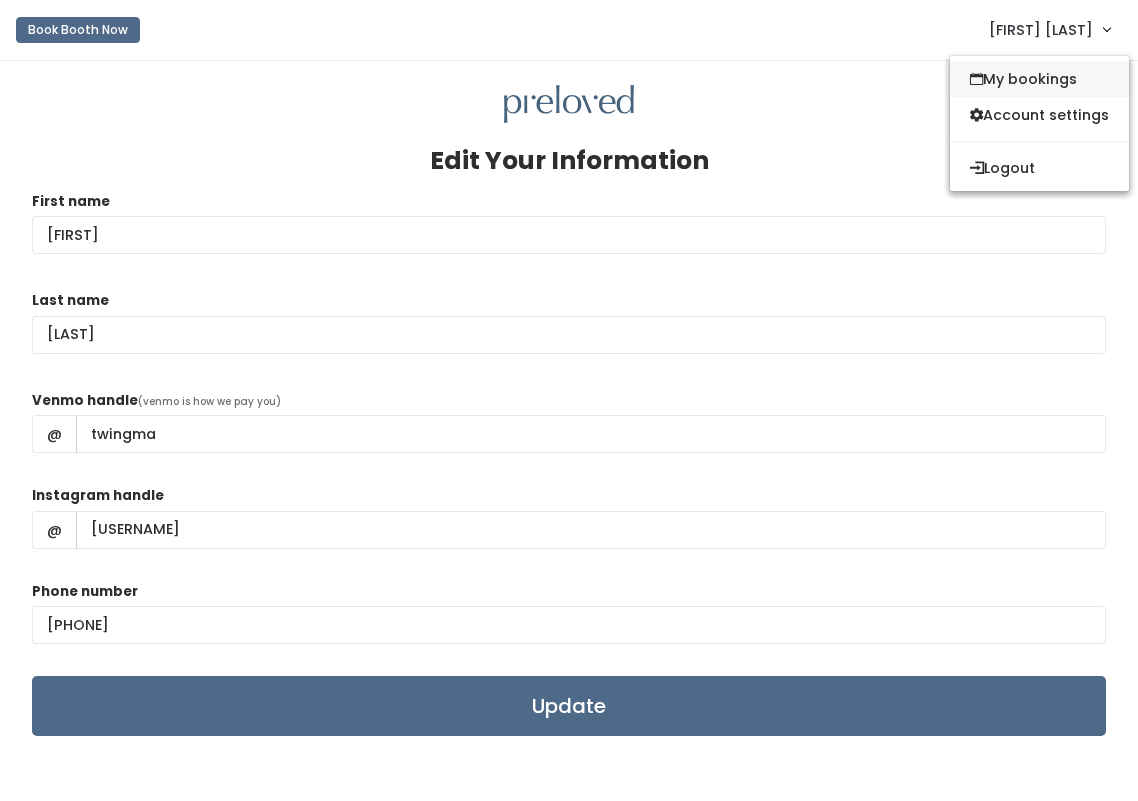 click on "My bookings" at bounding box center (1039, 79) 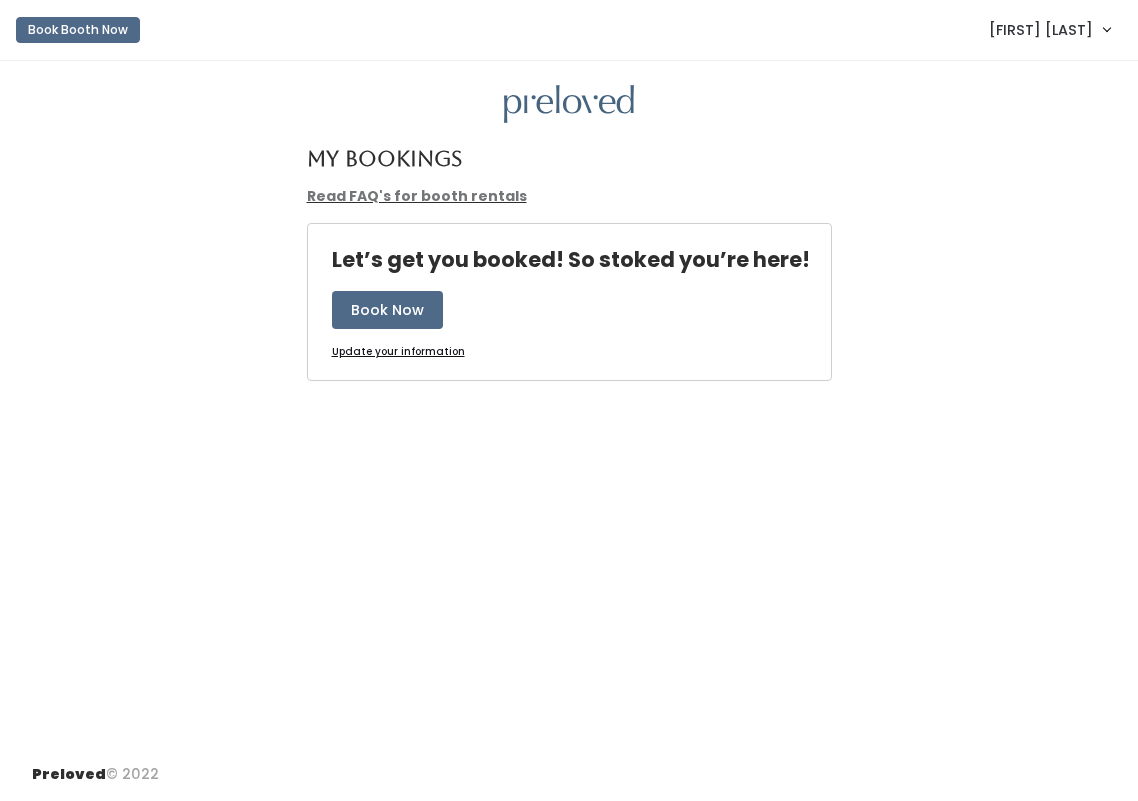 scroll, scrollTop: 0, scrollLeft: 0, axis: both 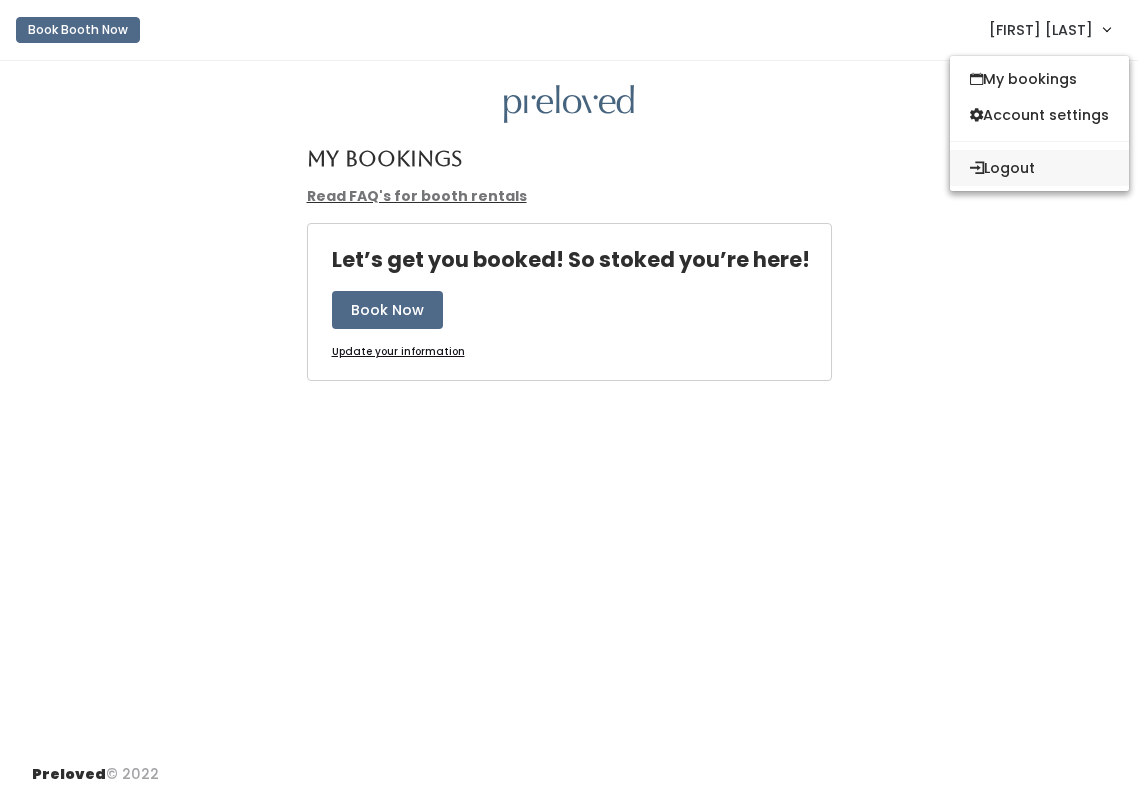 click on "Logout" at bounding box center (1039, 168) 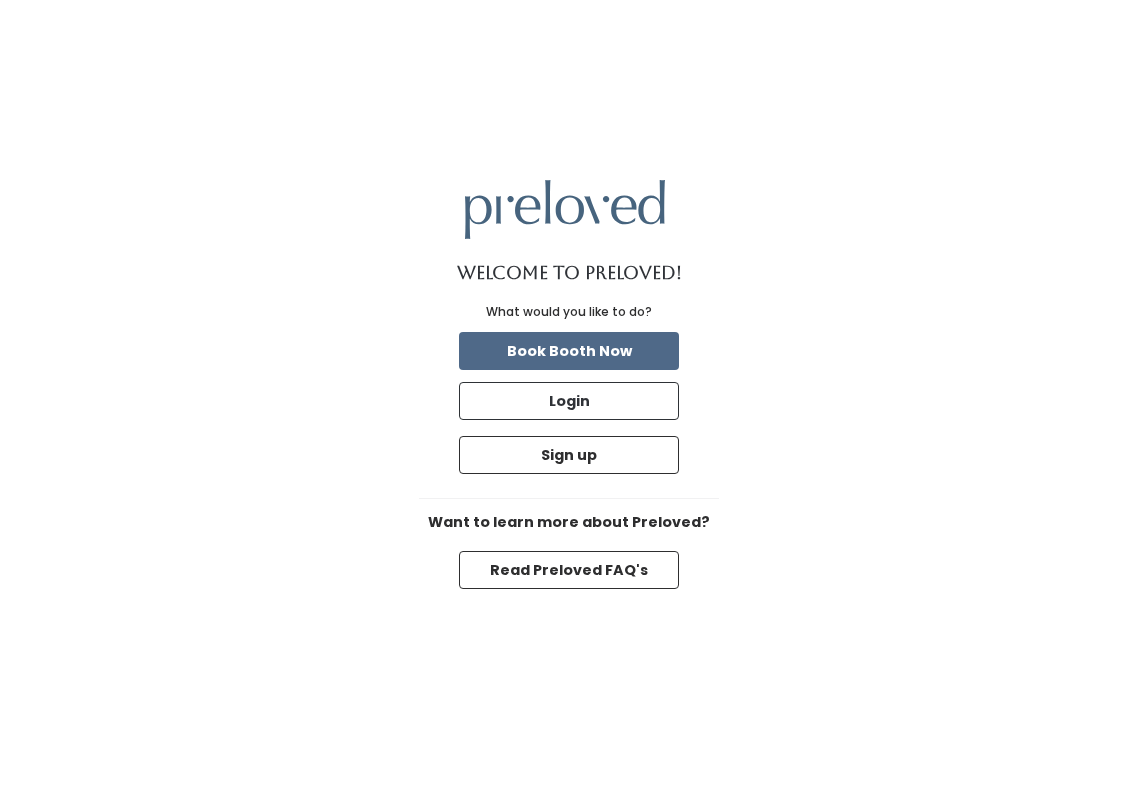 scroll, scrollTop: 0, scrollLeft: 0, axis: both 